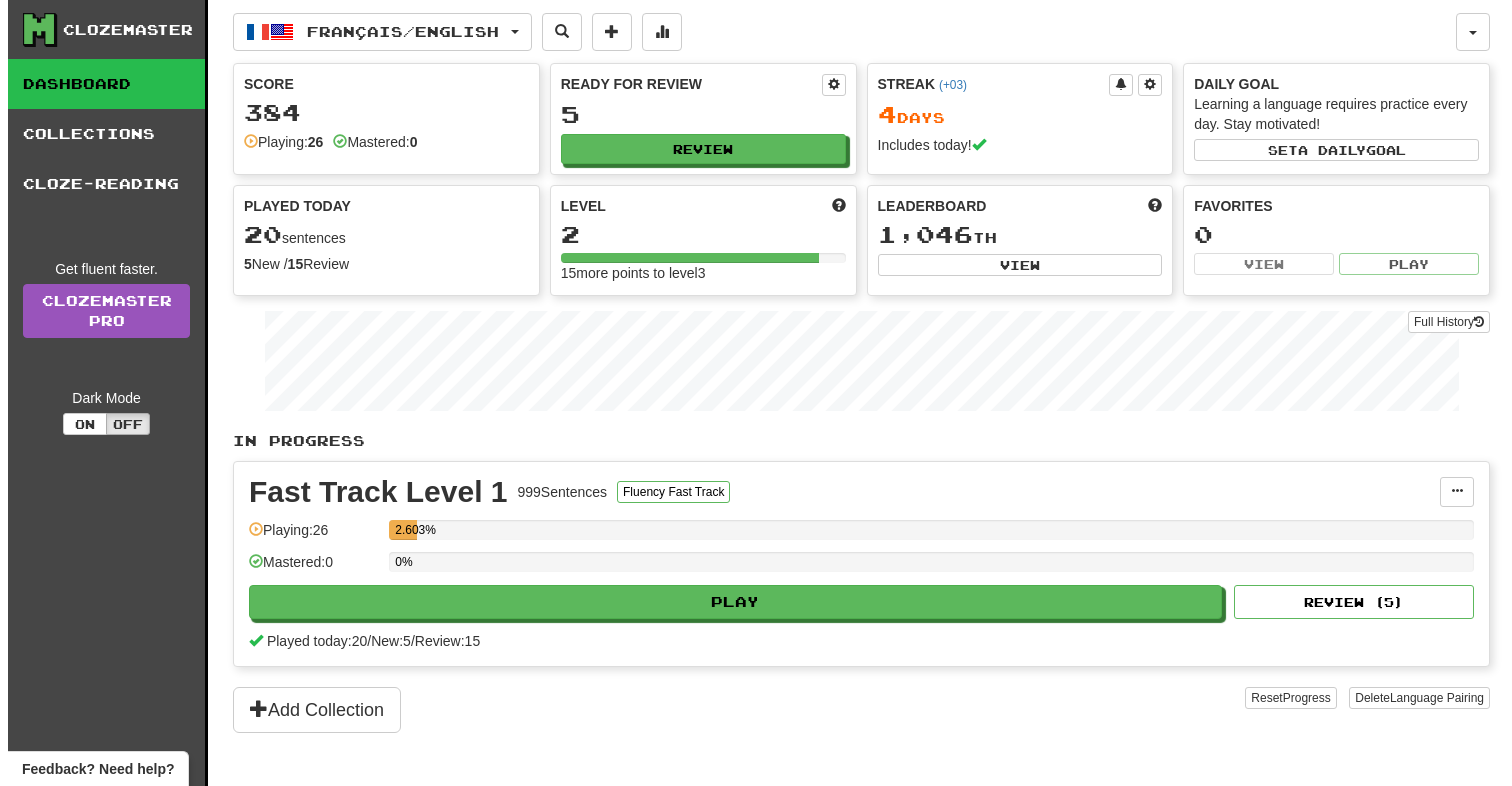 scroll, scrollTop: 0, scrollLeft: 0, axis: both 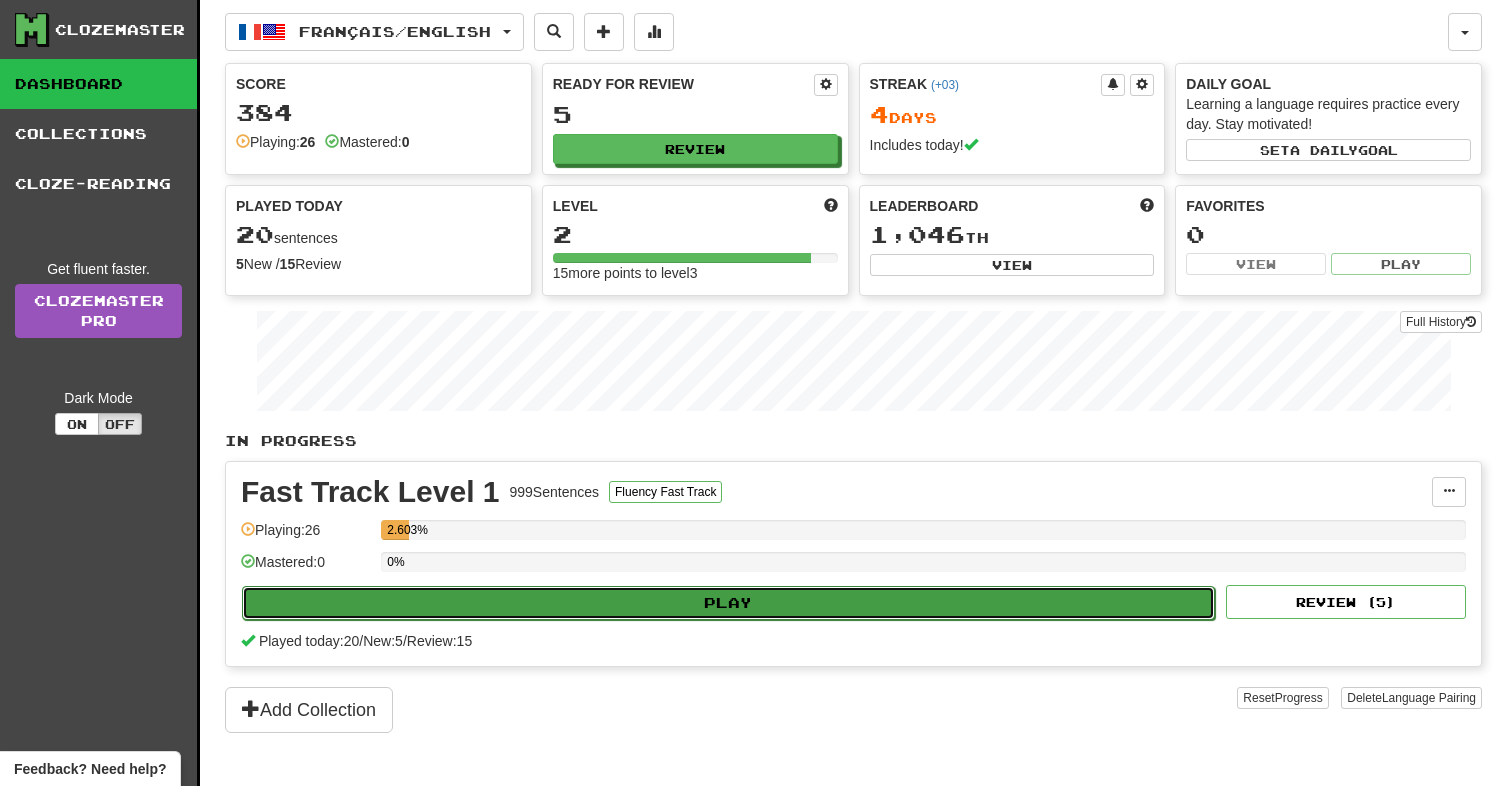 click on "Play" at bounding box center [728, 603] 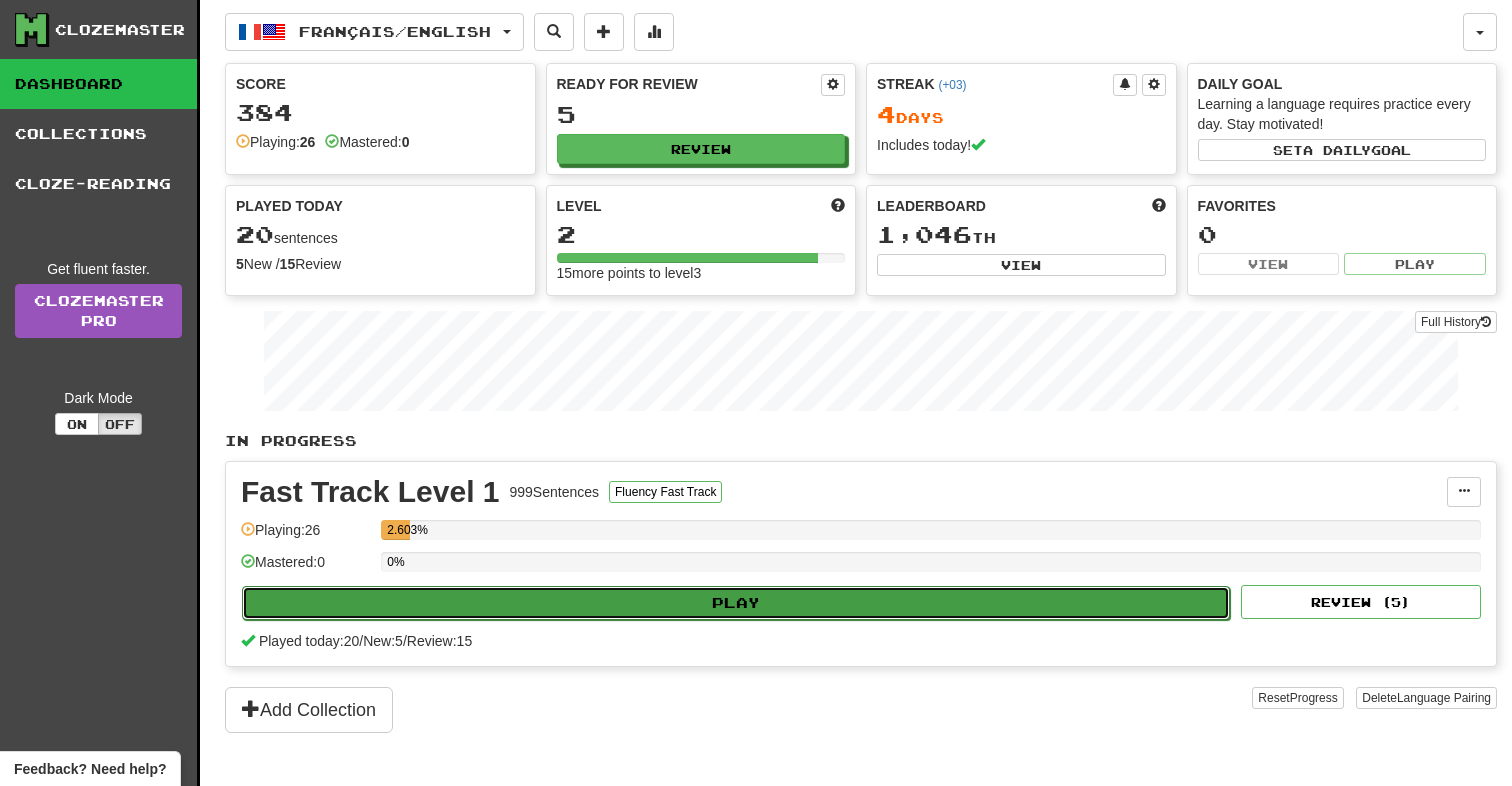 select on "**" 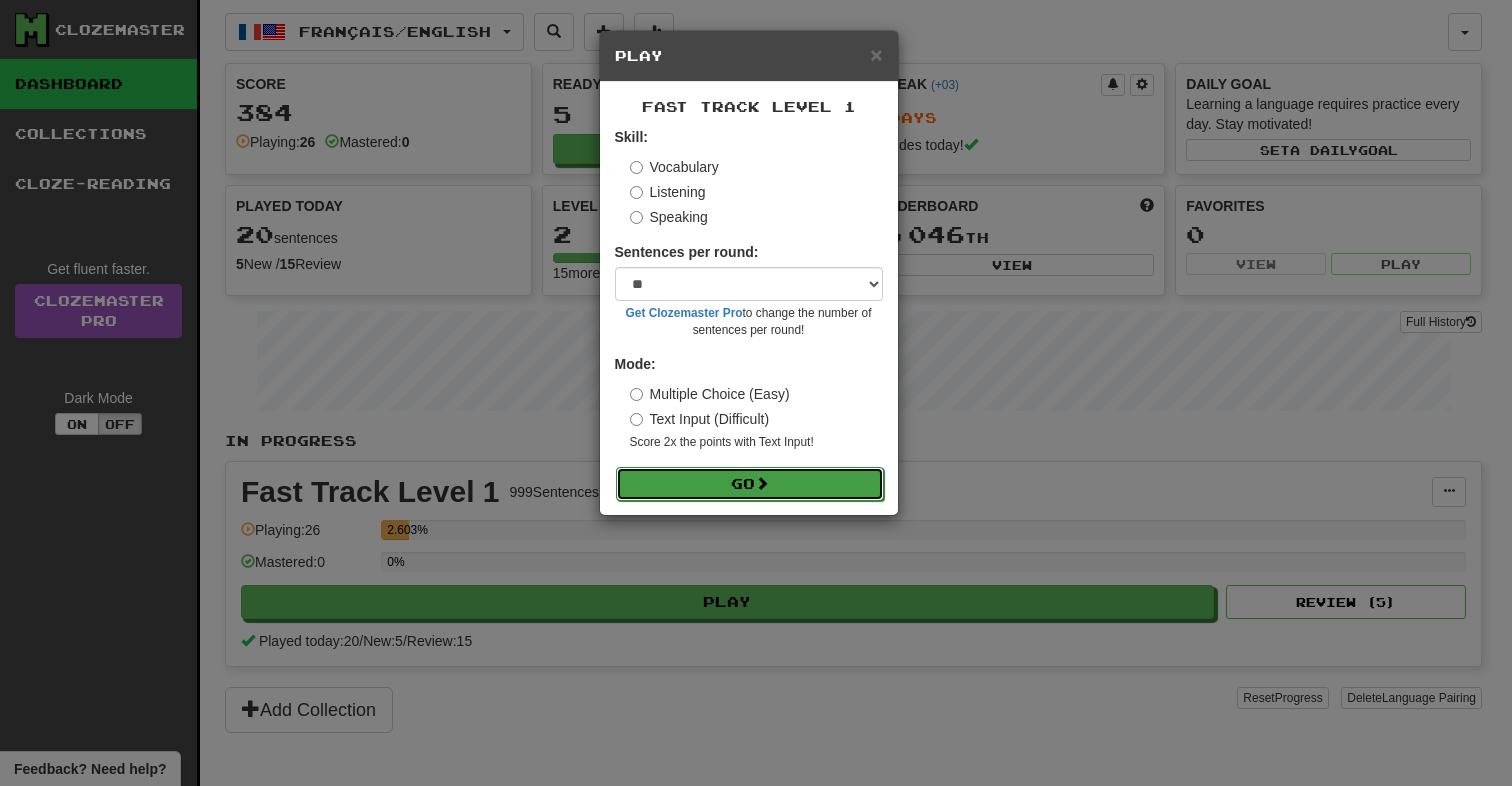 click on "Go" at bounding box center (750, 484) 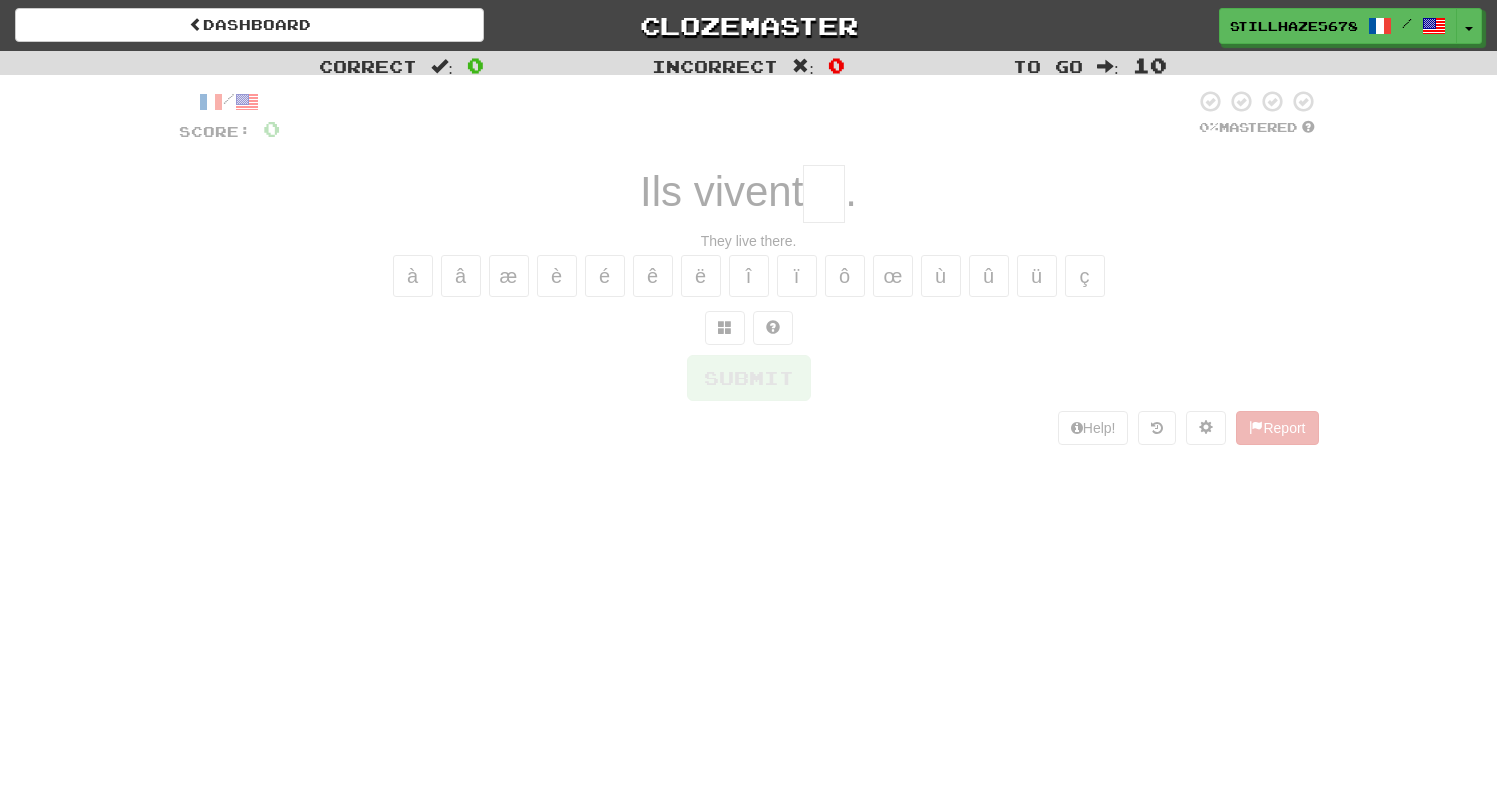 scroll, scrollTop: 0, scrollLeft: 0, axis: both 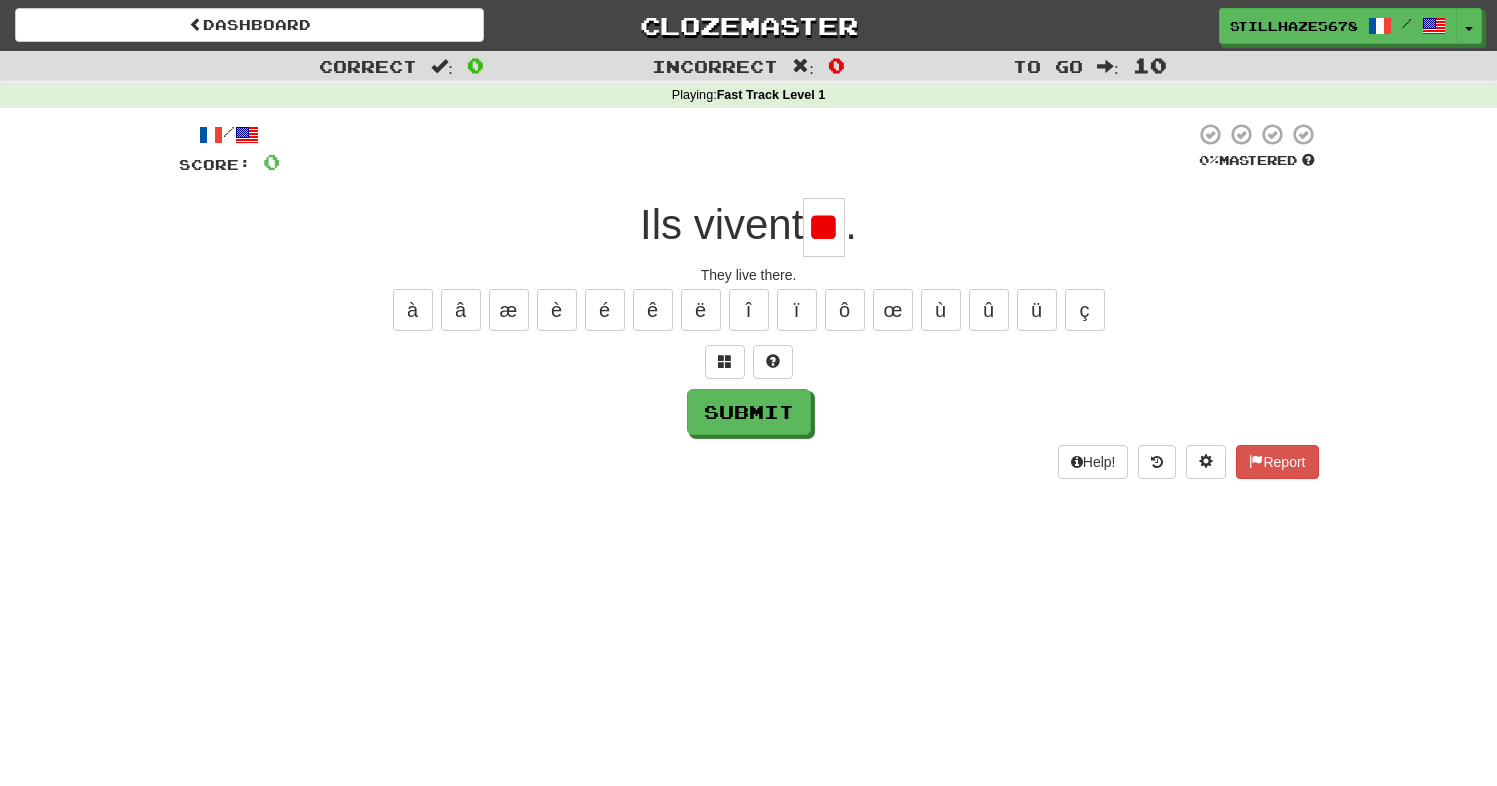 type on "*" 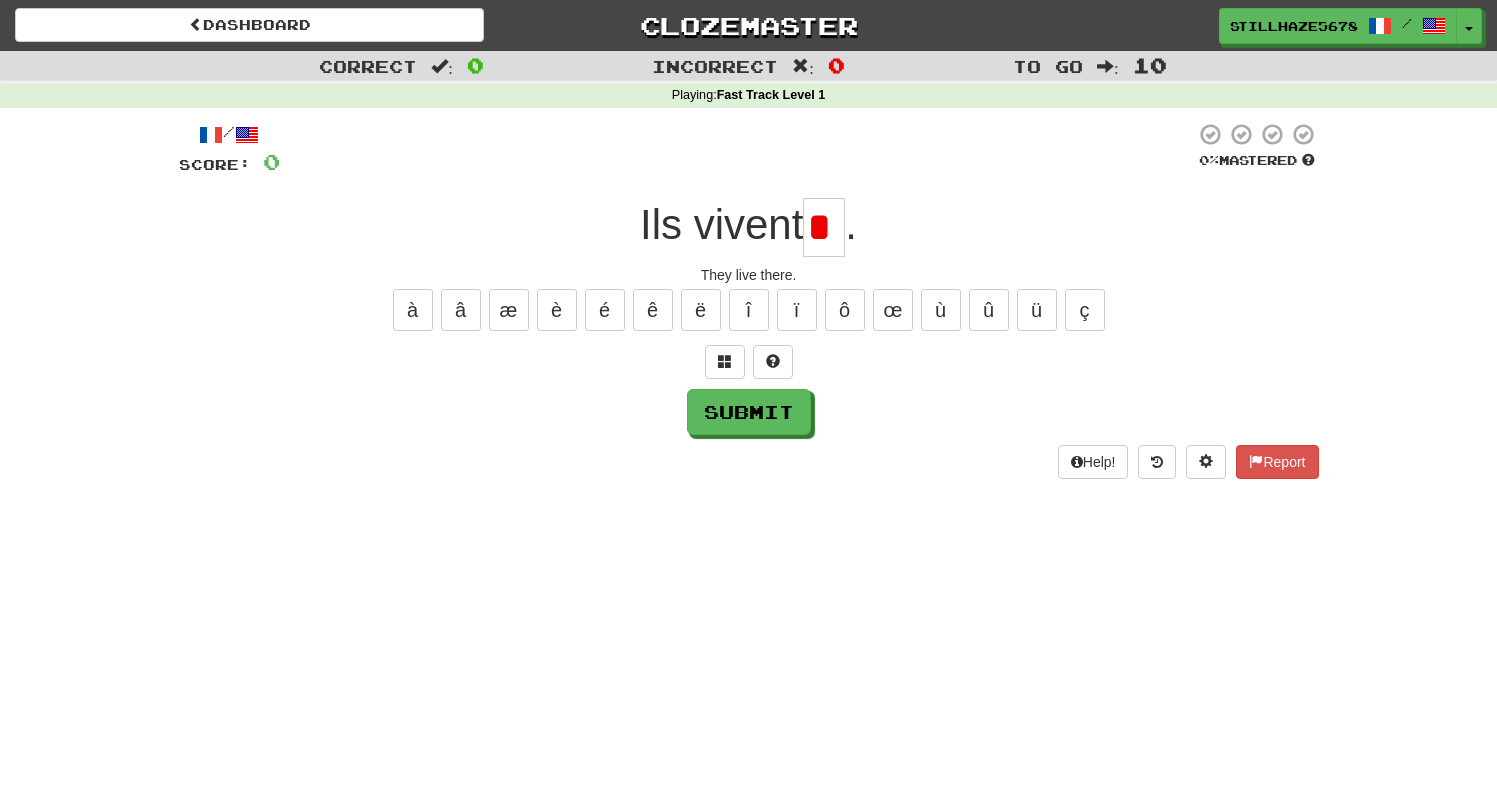 type on "*" 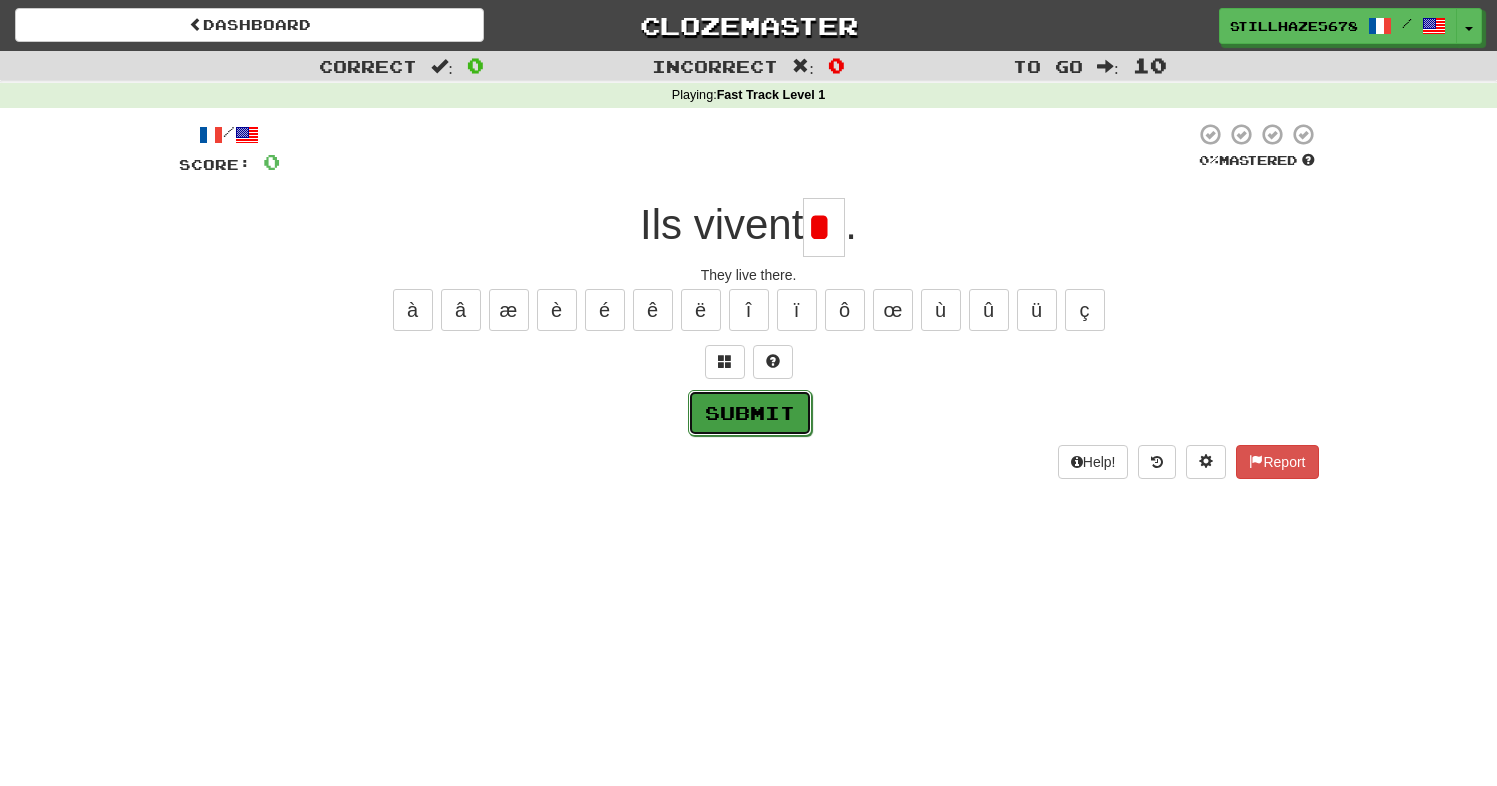 click on "Submit" at bounding box center (750, 413) 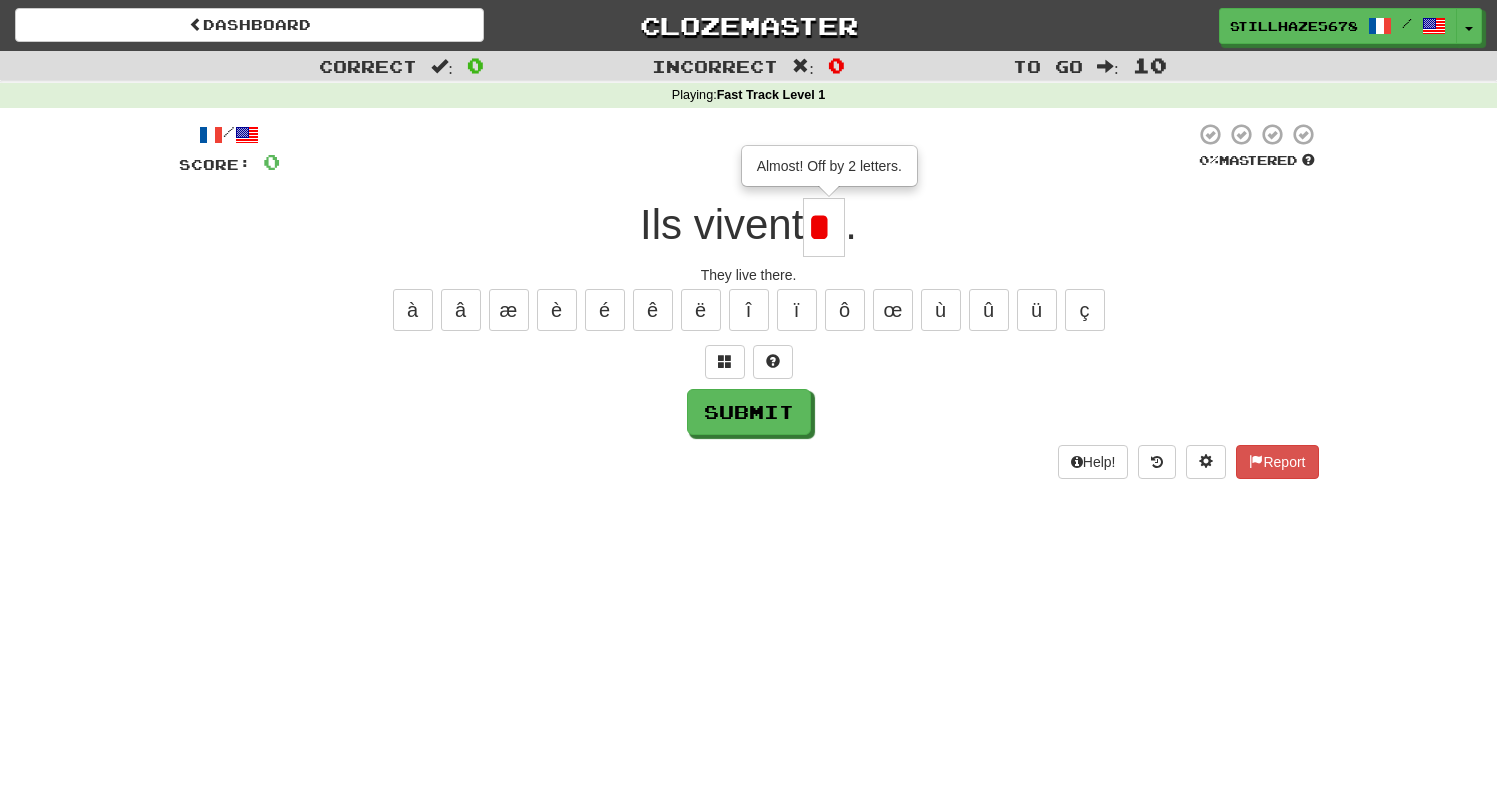 click on "*" at bounding box center (824, 227) 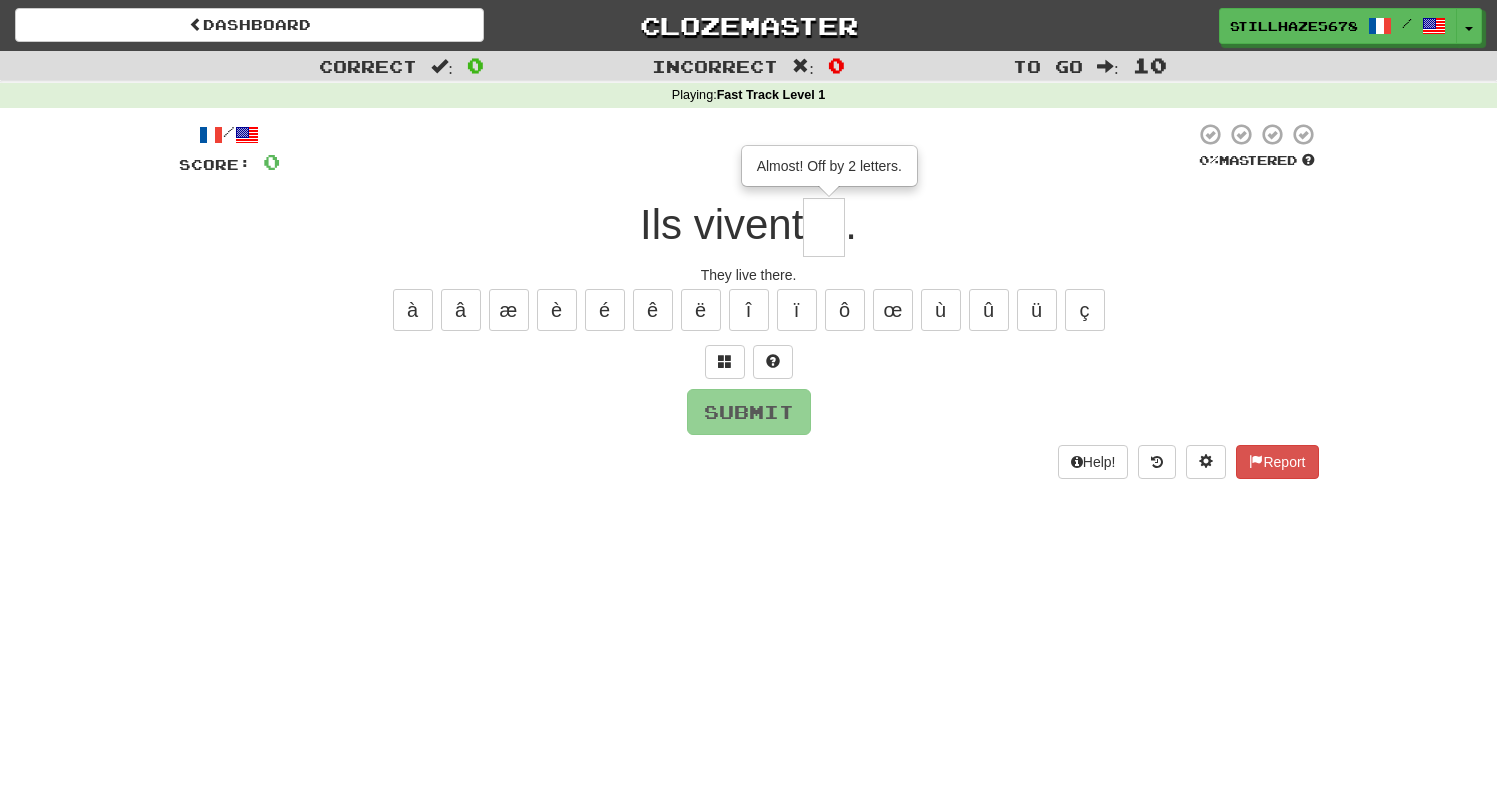 type on "*" 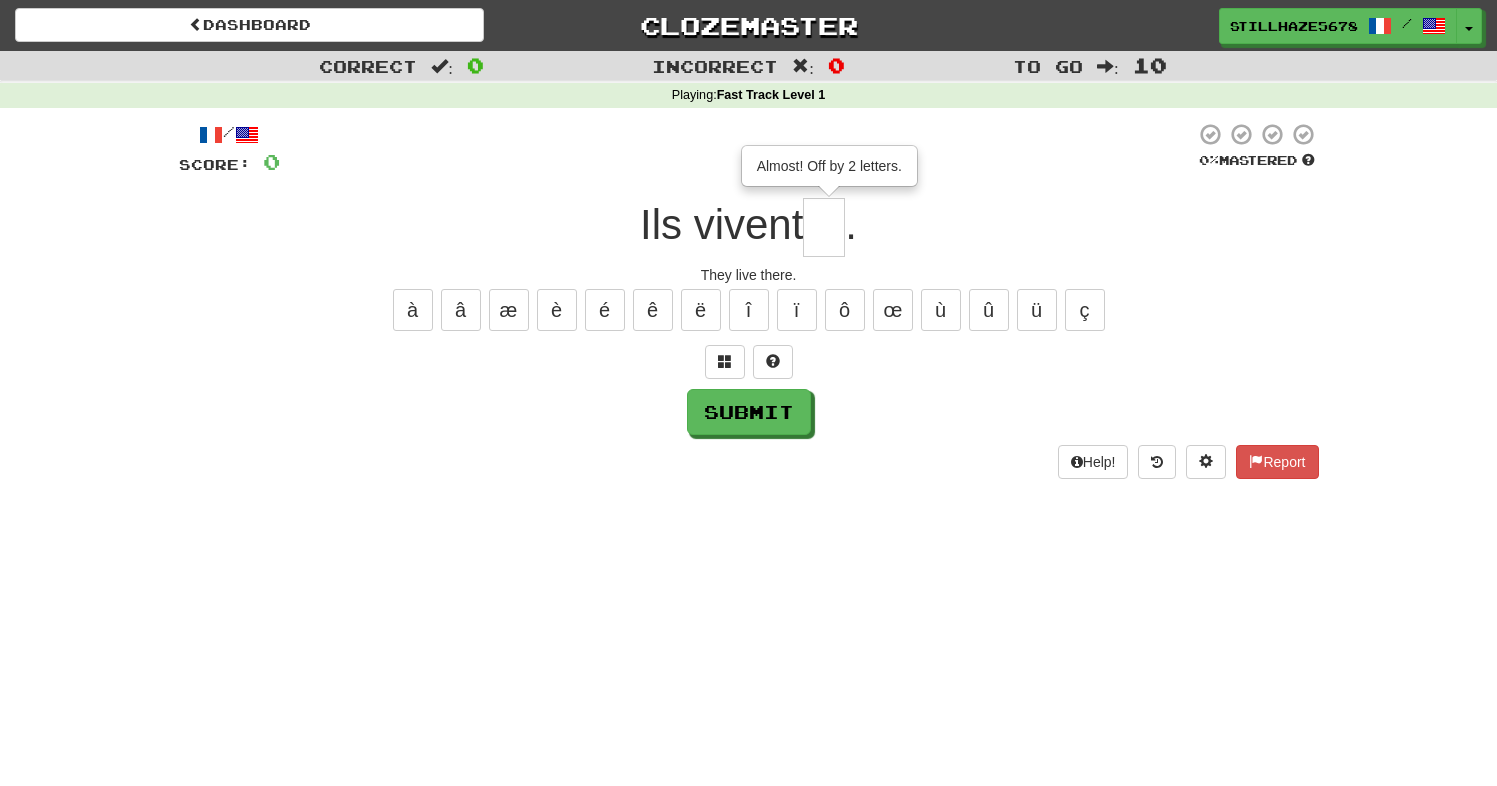 type on "*" 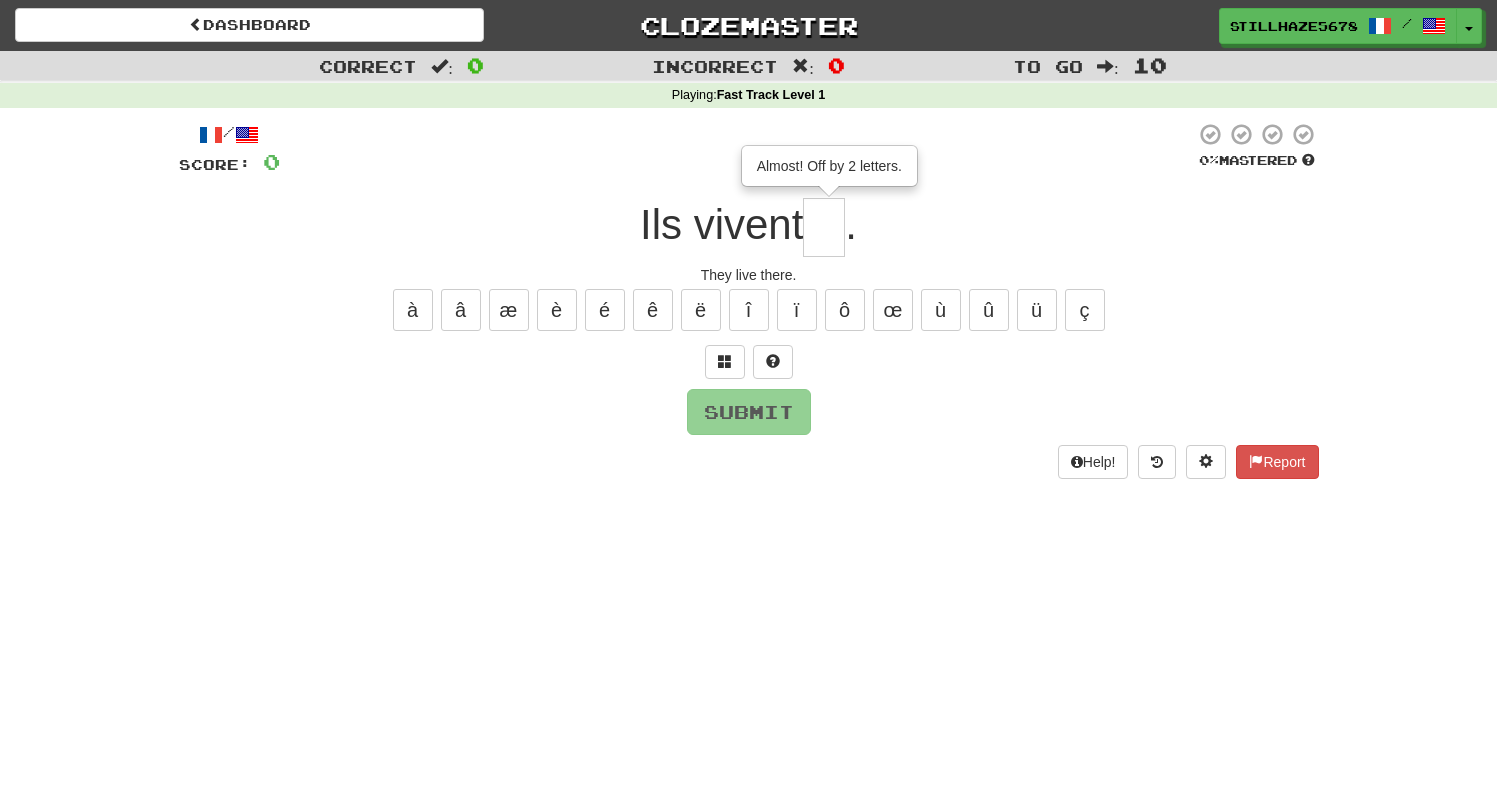 type on "*" 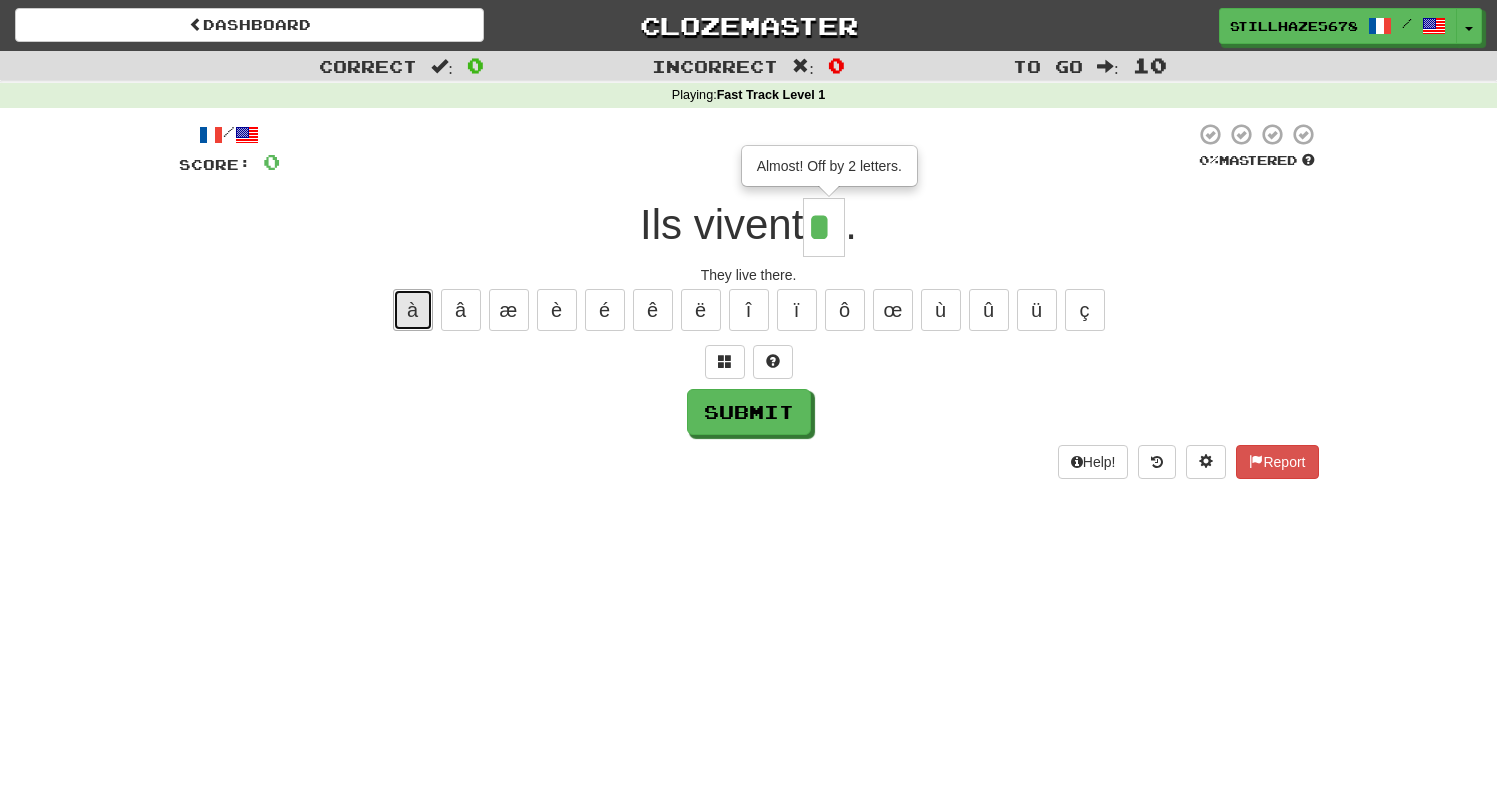 click on "à" at bounding box center (413, 310) 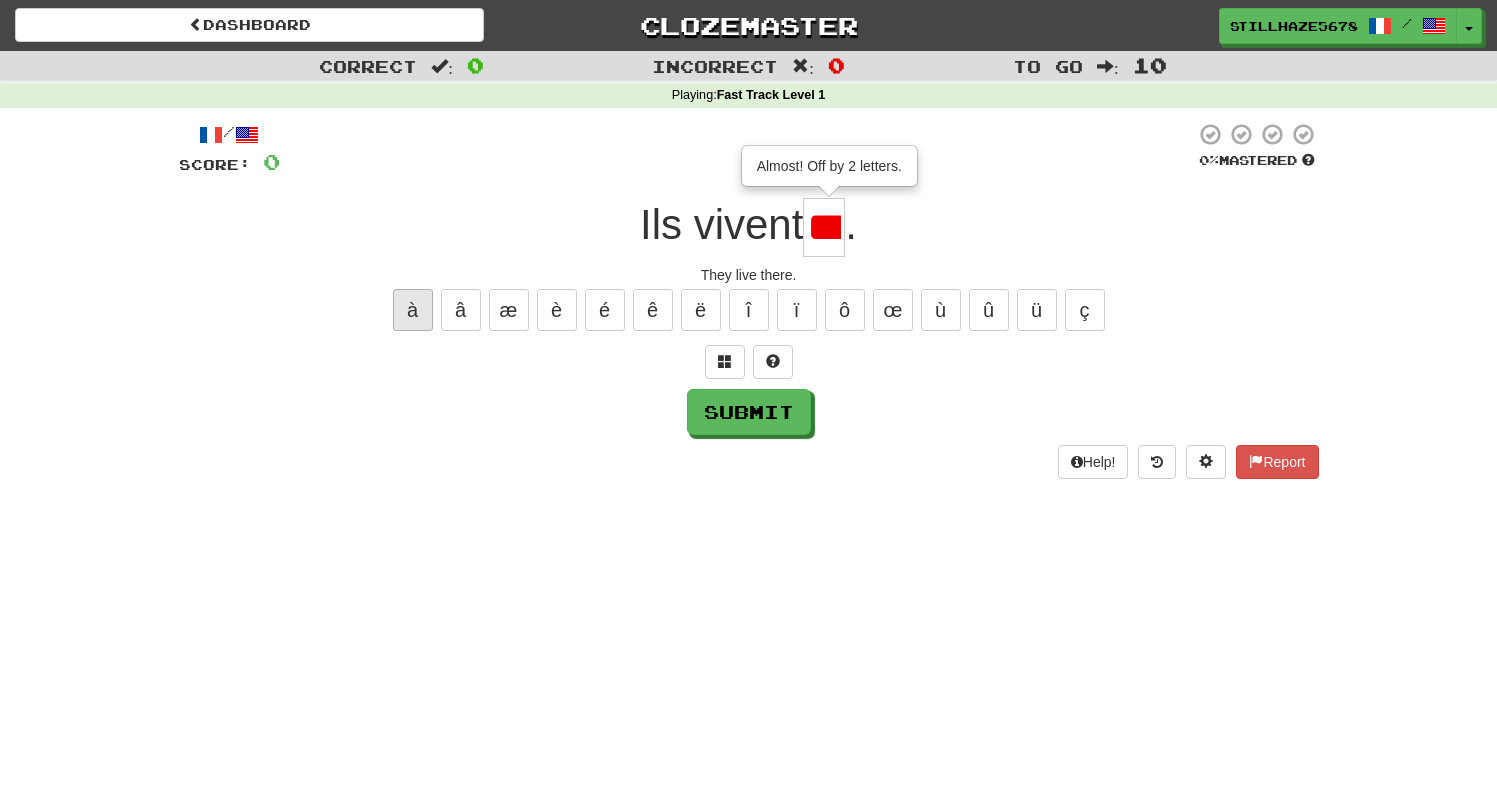 scroll, scrollTop: 0, scrollLeft: 12, axis: horizontal 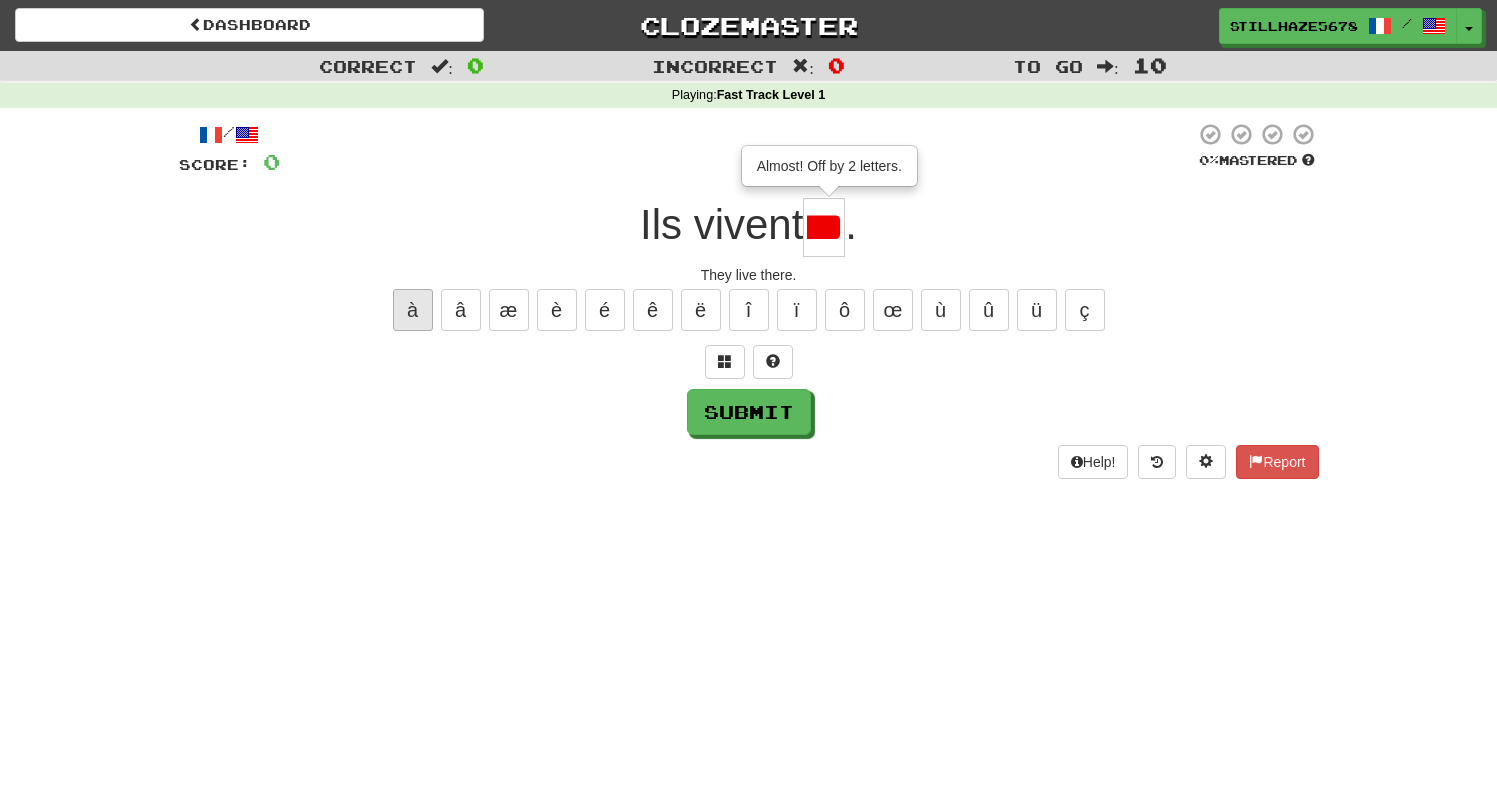 type on "**" 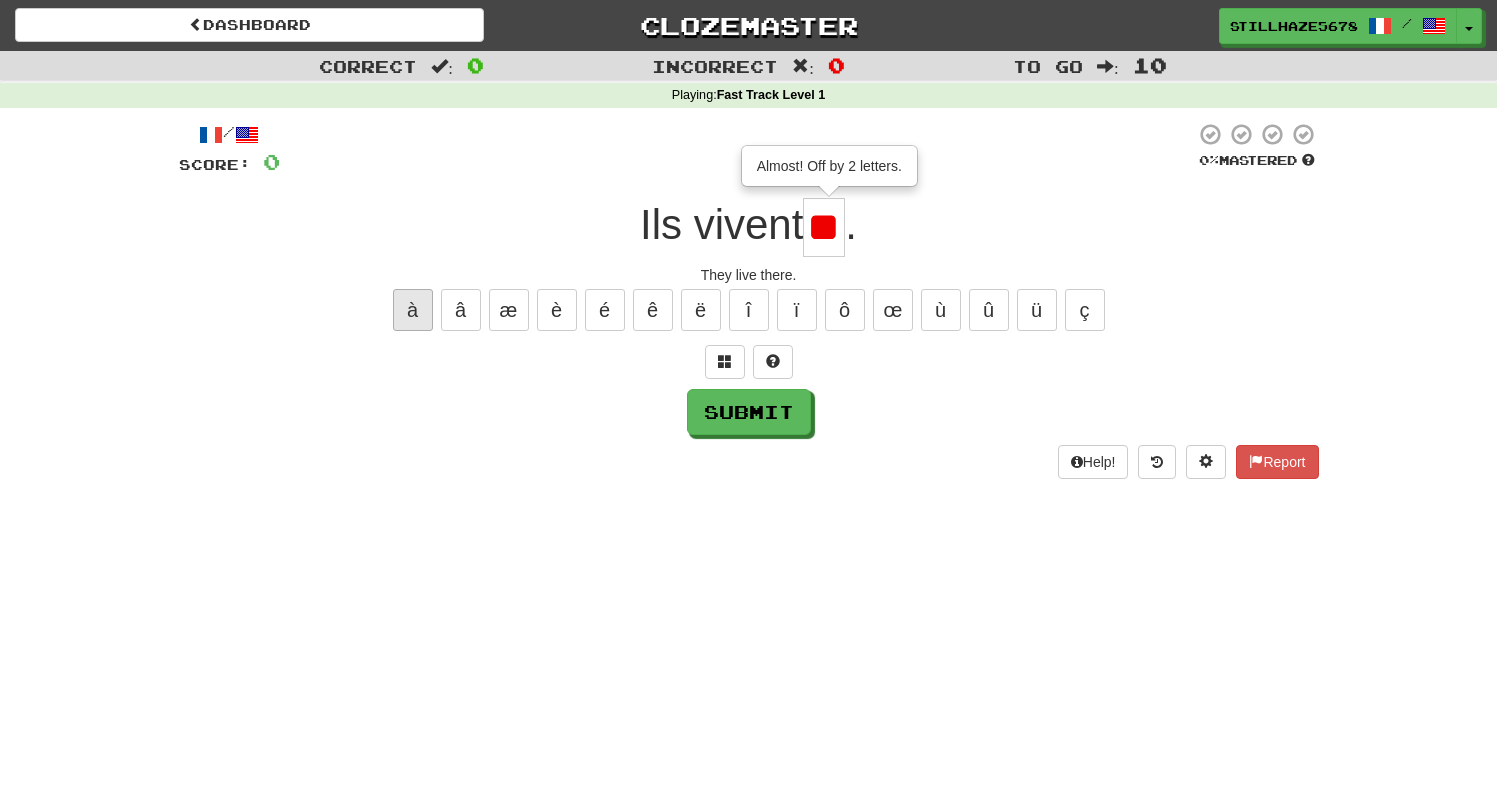 scroll, scrollTop: 0, scrollLeft: 0, axis: both 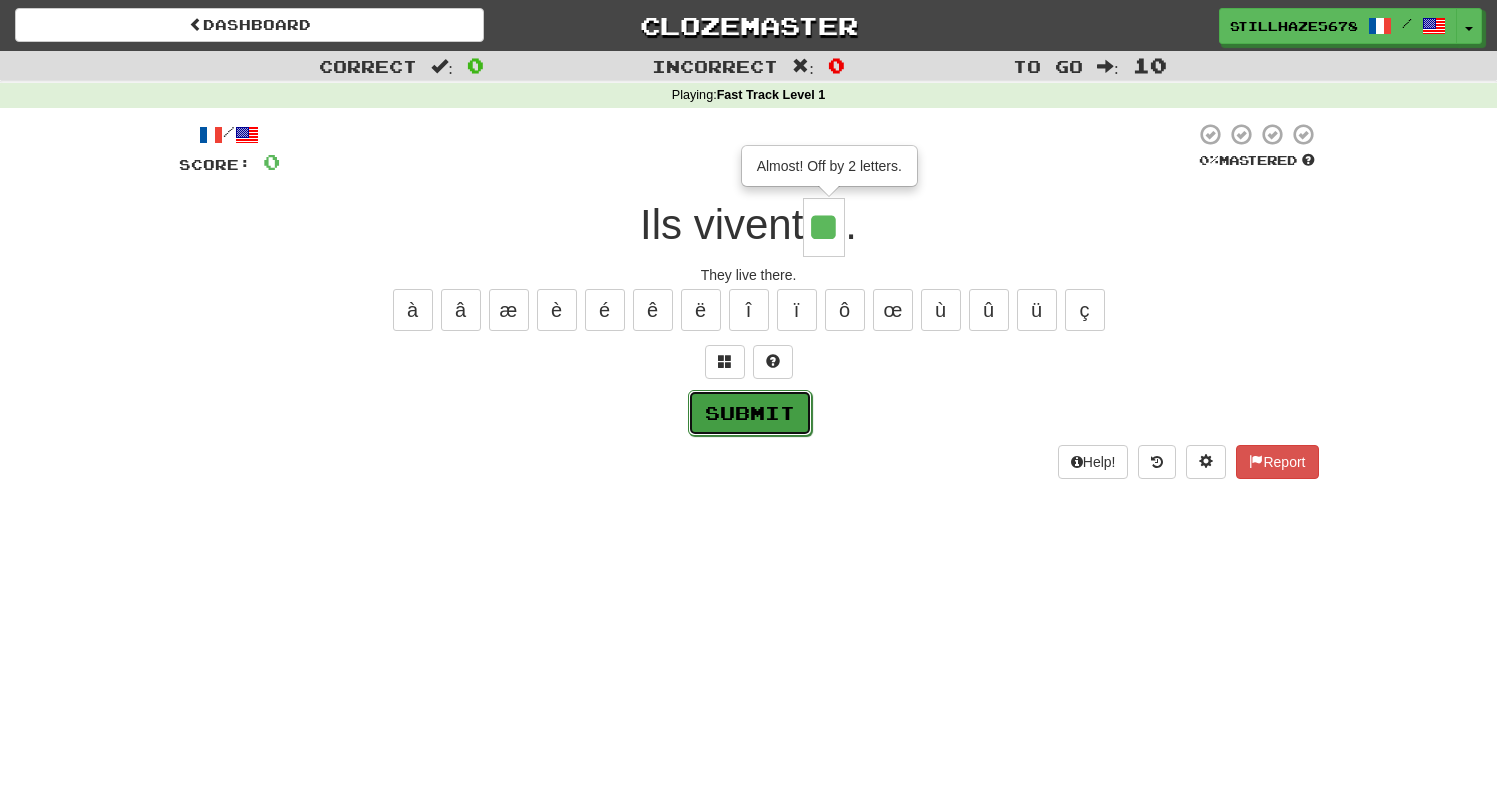 click on "Submit" at bounding box center [750, 413] 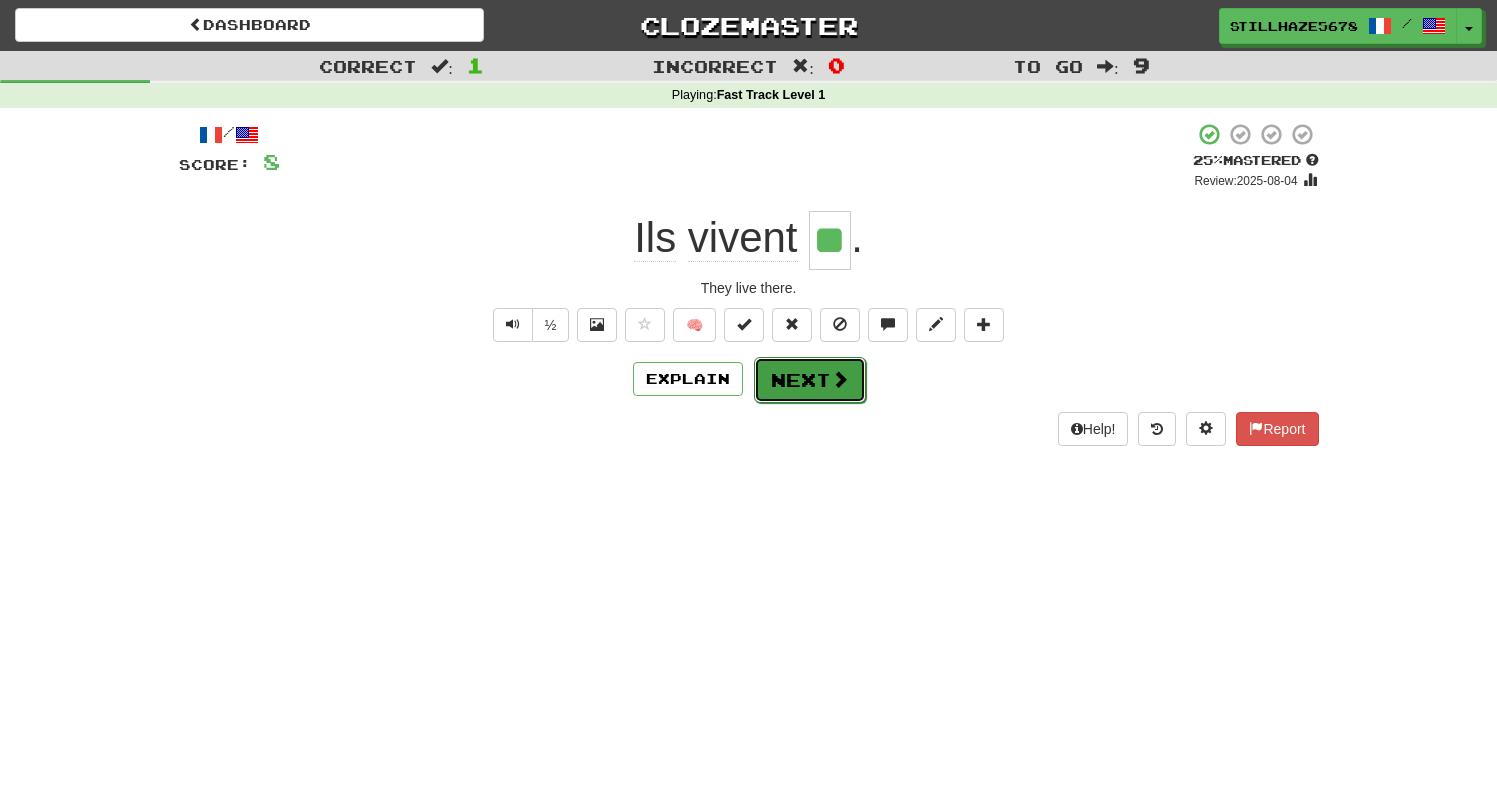 click on "Next" at bounding box center [810, 380] 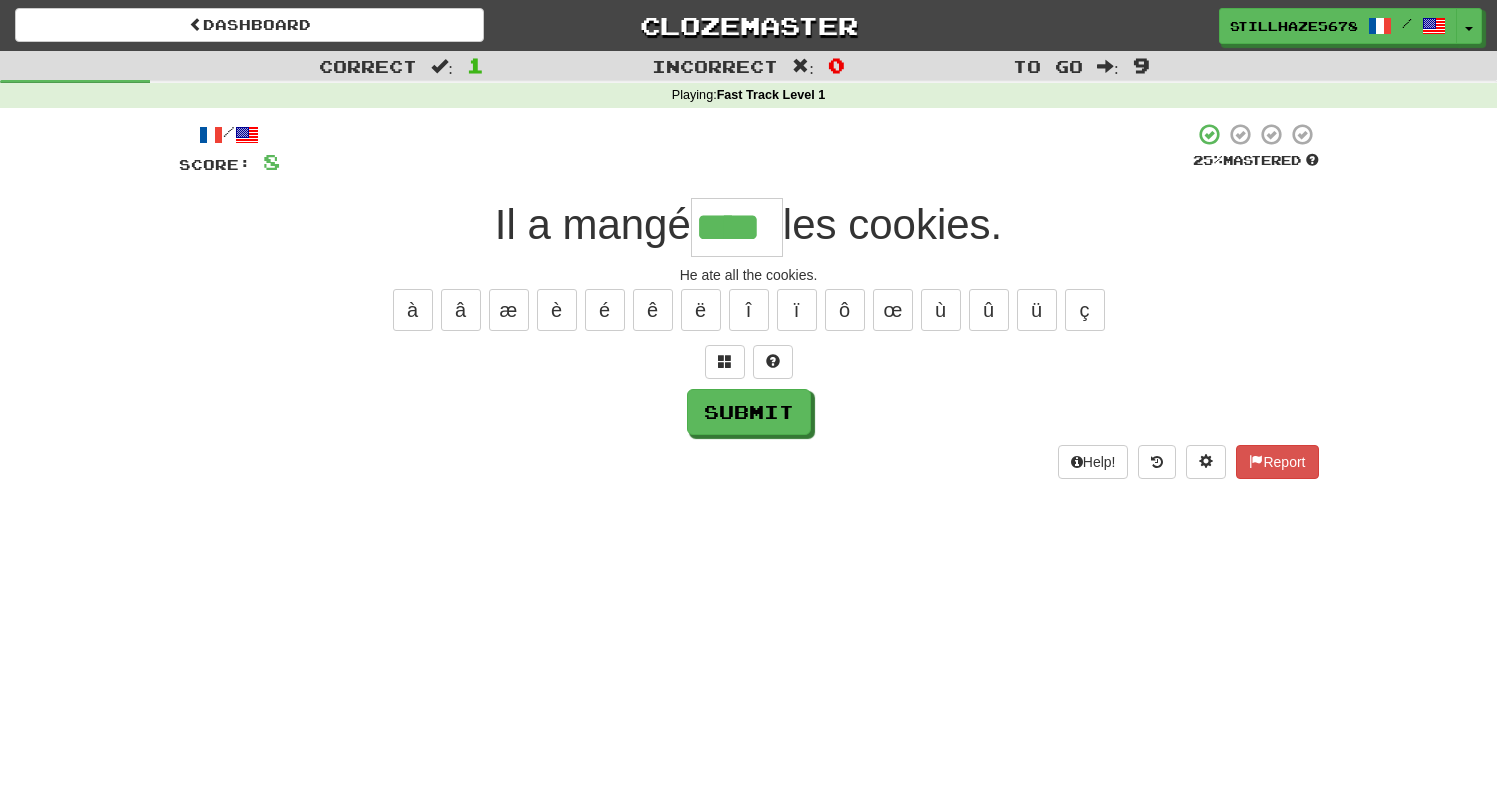 type on "****" 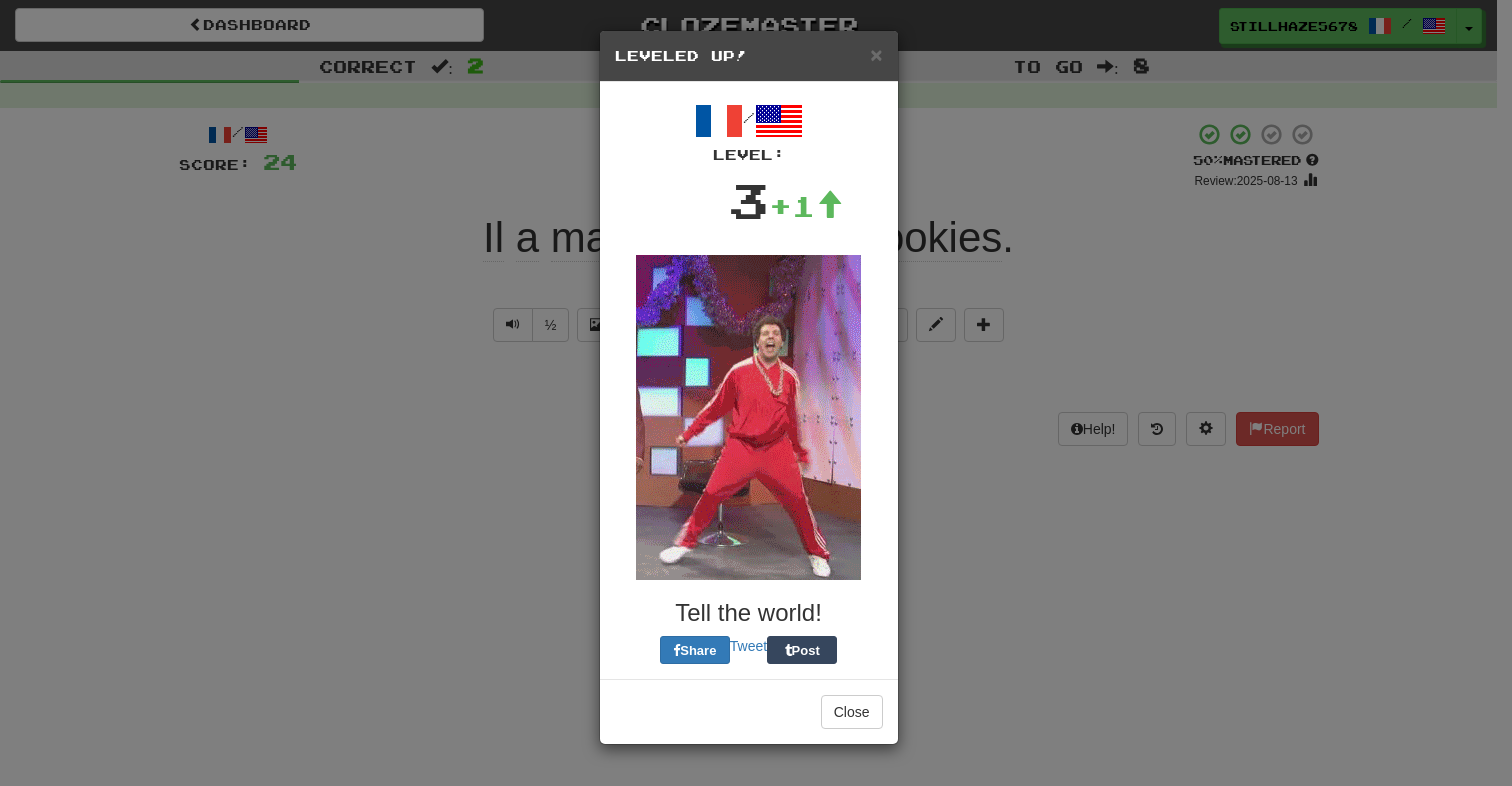 click on "Close" at bounding box center [749, 711] 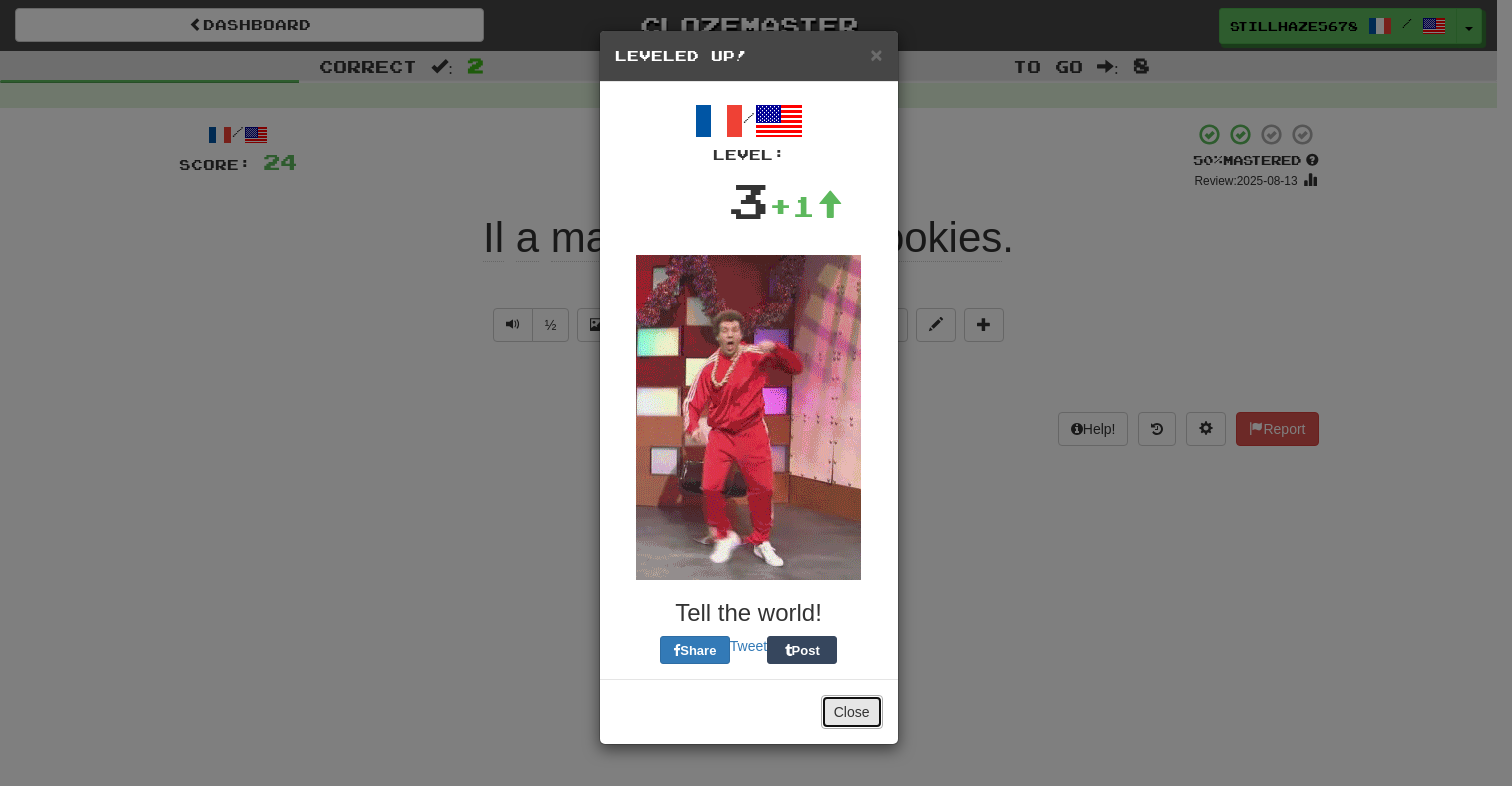 click on "Close" at bounding box center (852, 712) 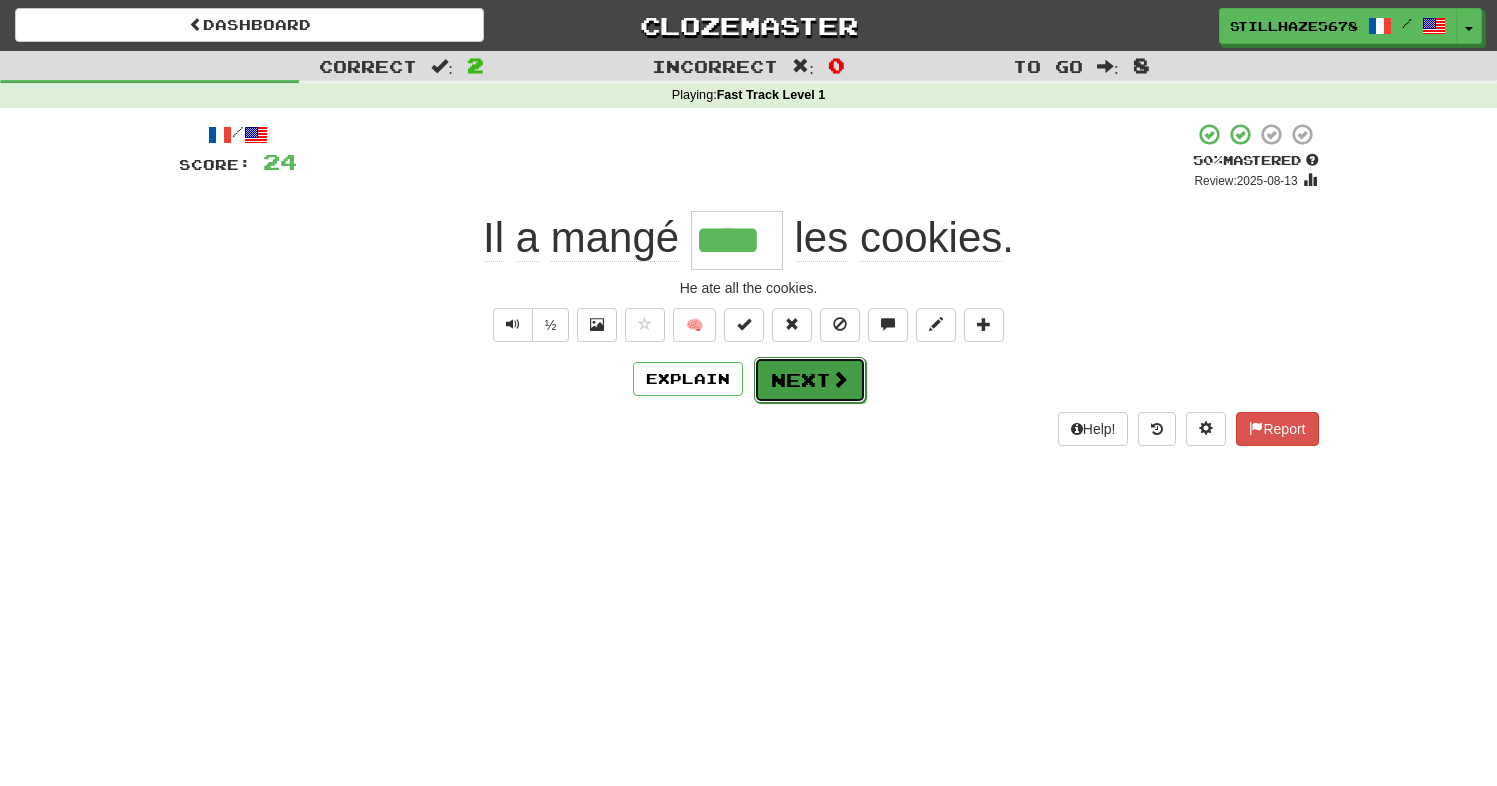click on "Next" at bounding box center [810, 380] 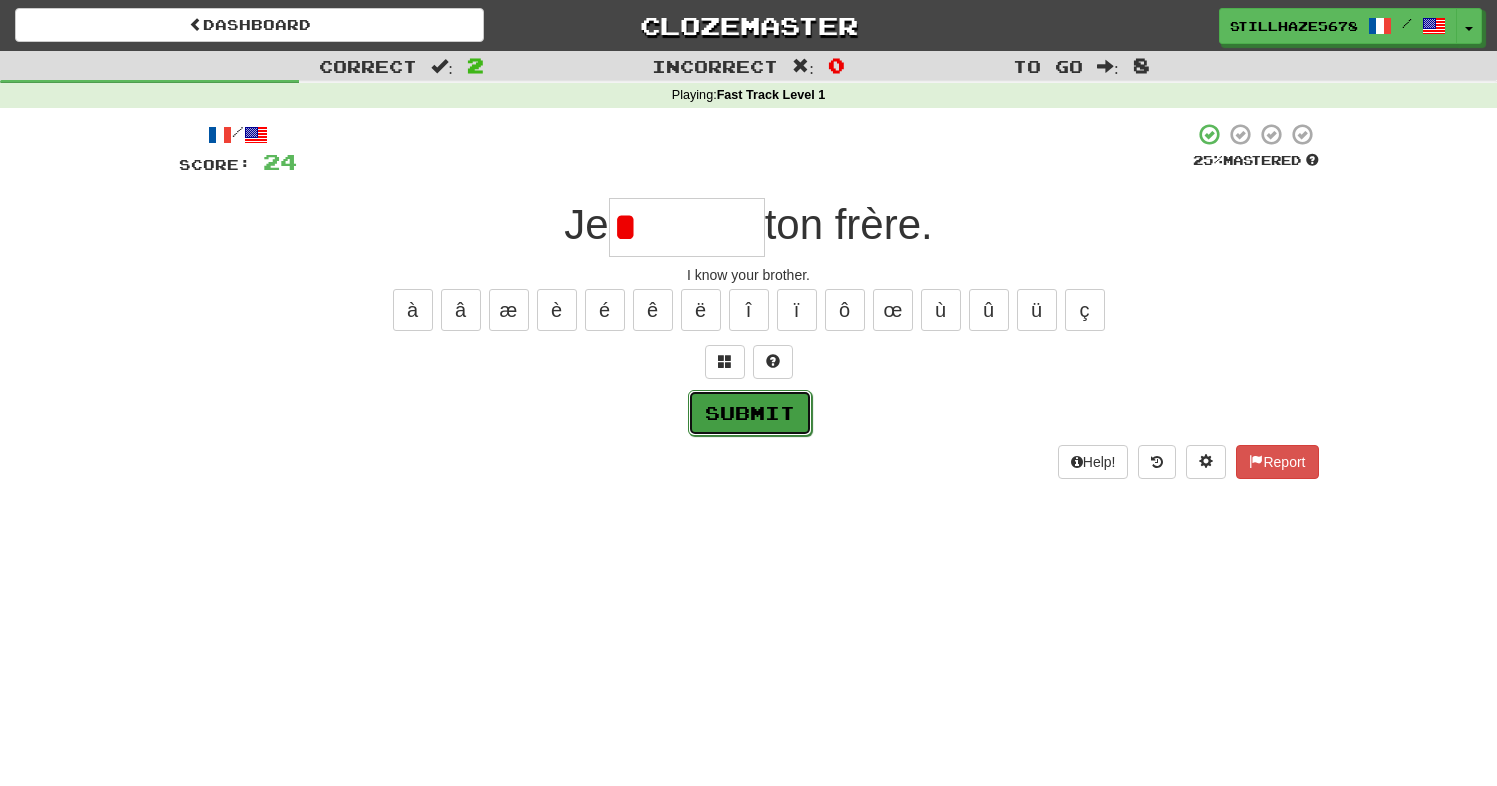 click on "Submit" at bounding box center (750, 413) 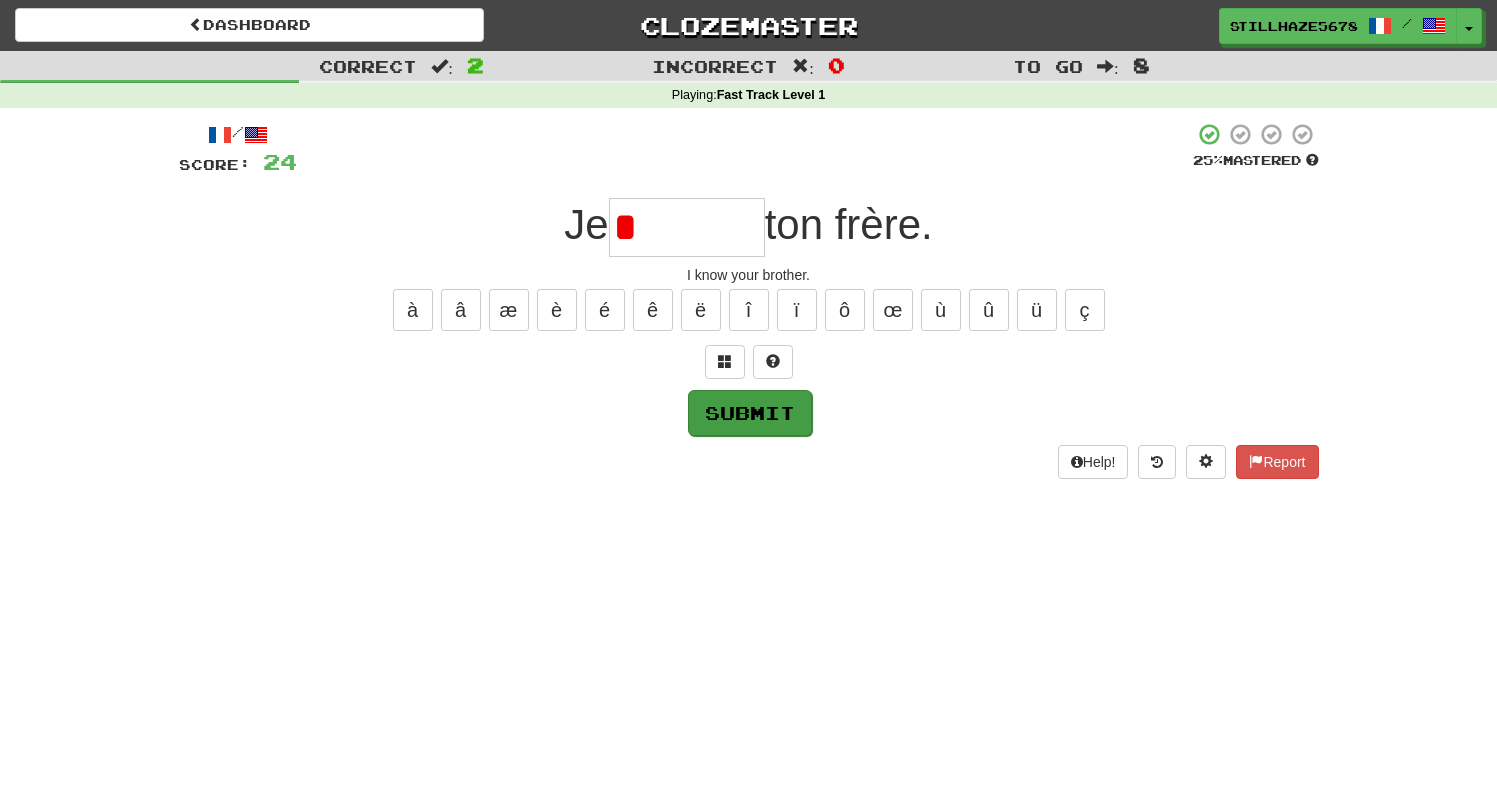 type on "*******" 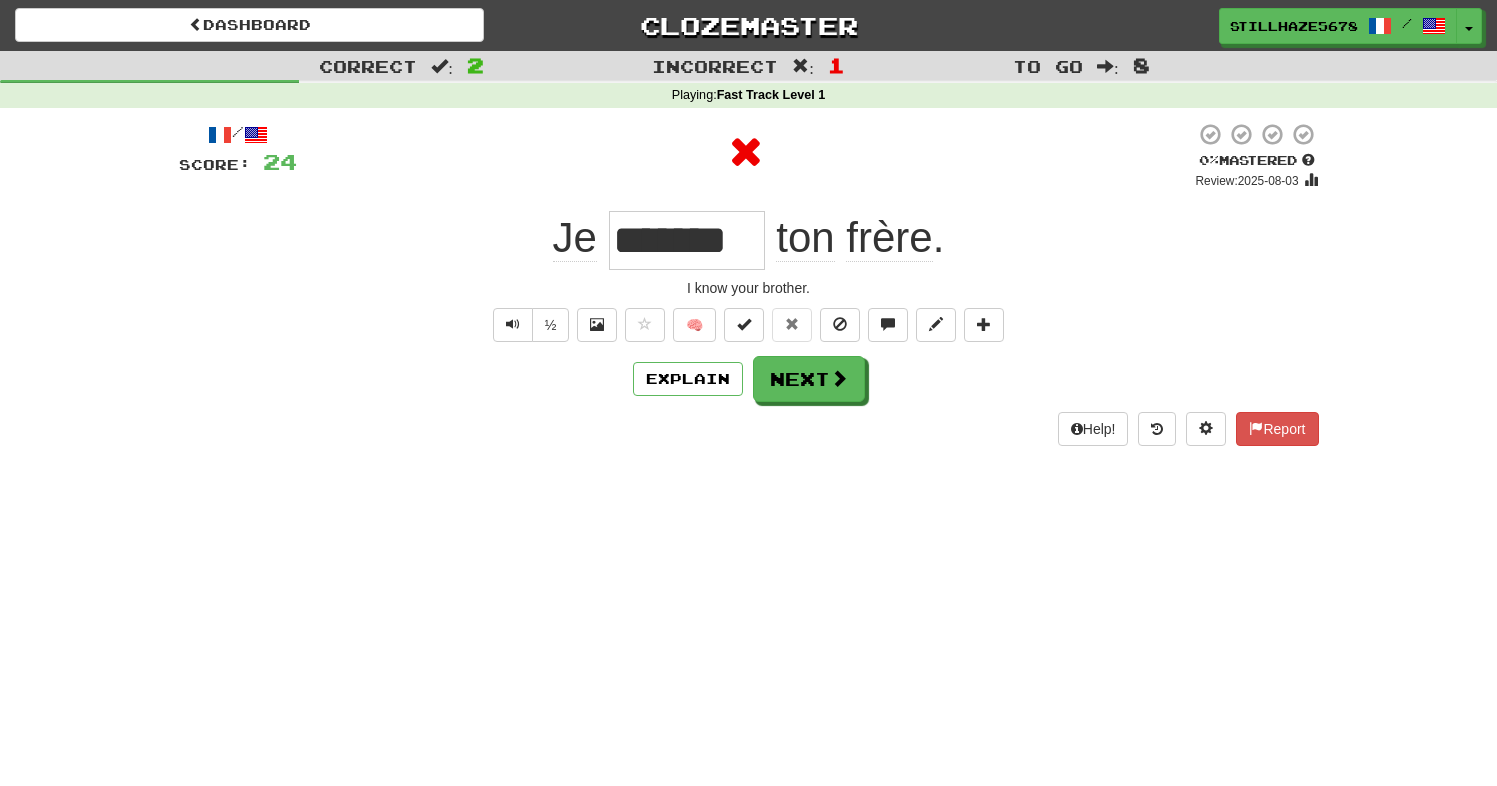 click on "*******" at bounding box center [687, 240] 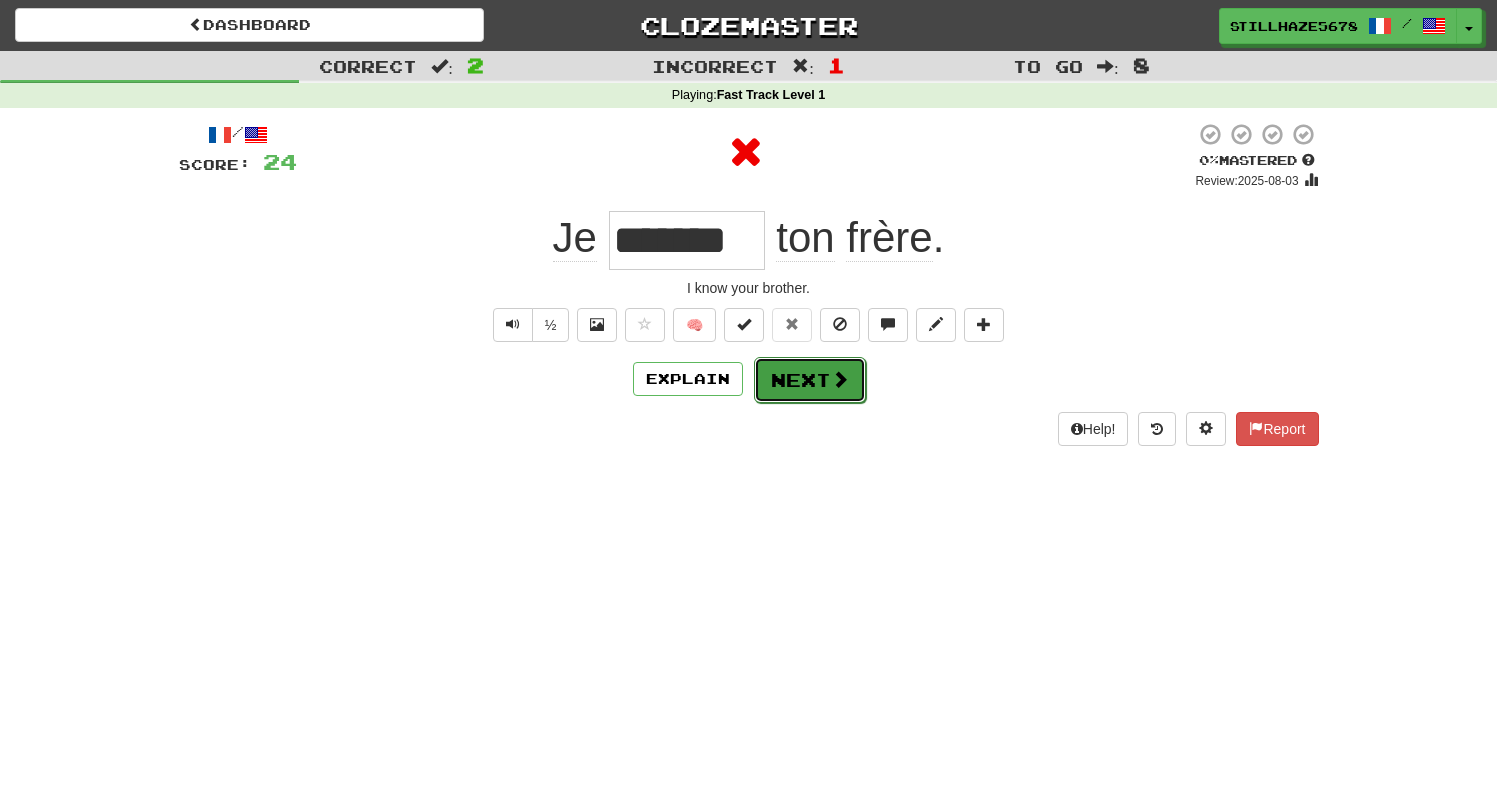 click at bounding box center (840, 379) 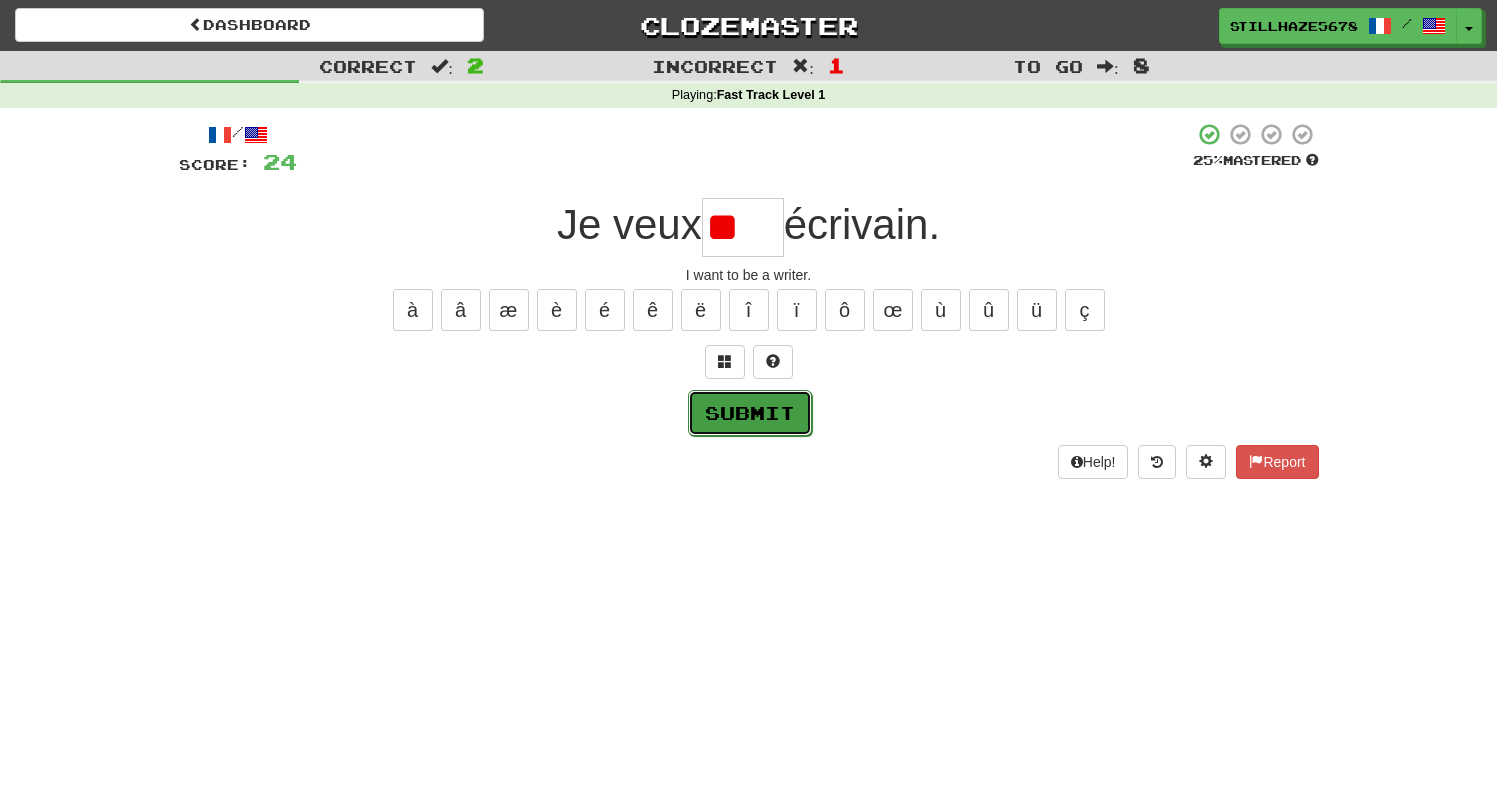 click on "Submit" at bounding box center [750, 413] 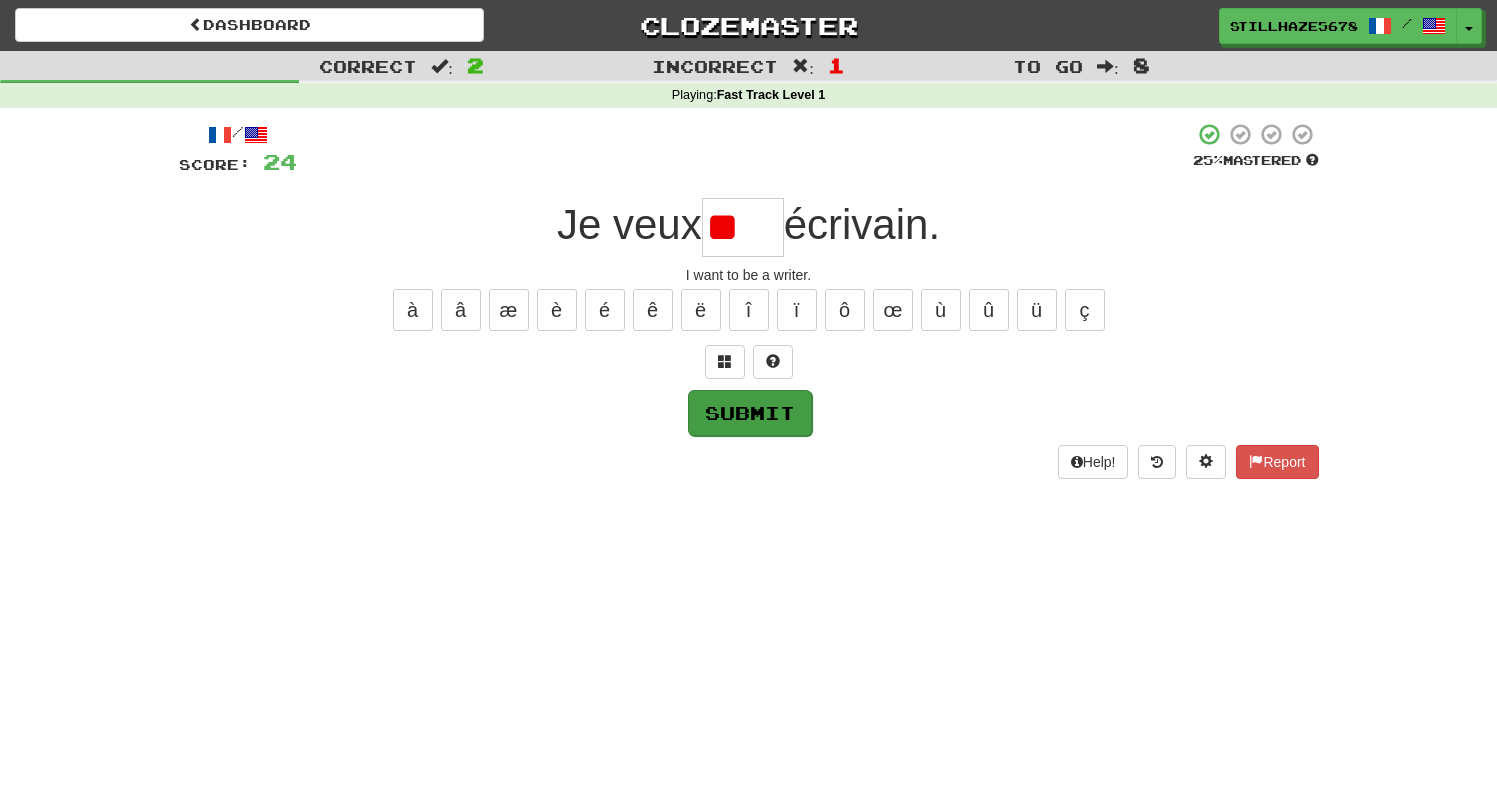 type on "****" 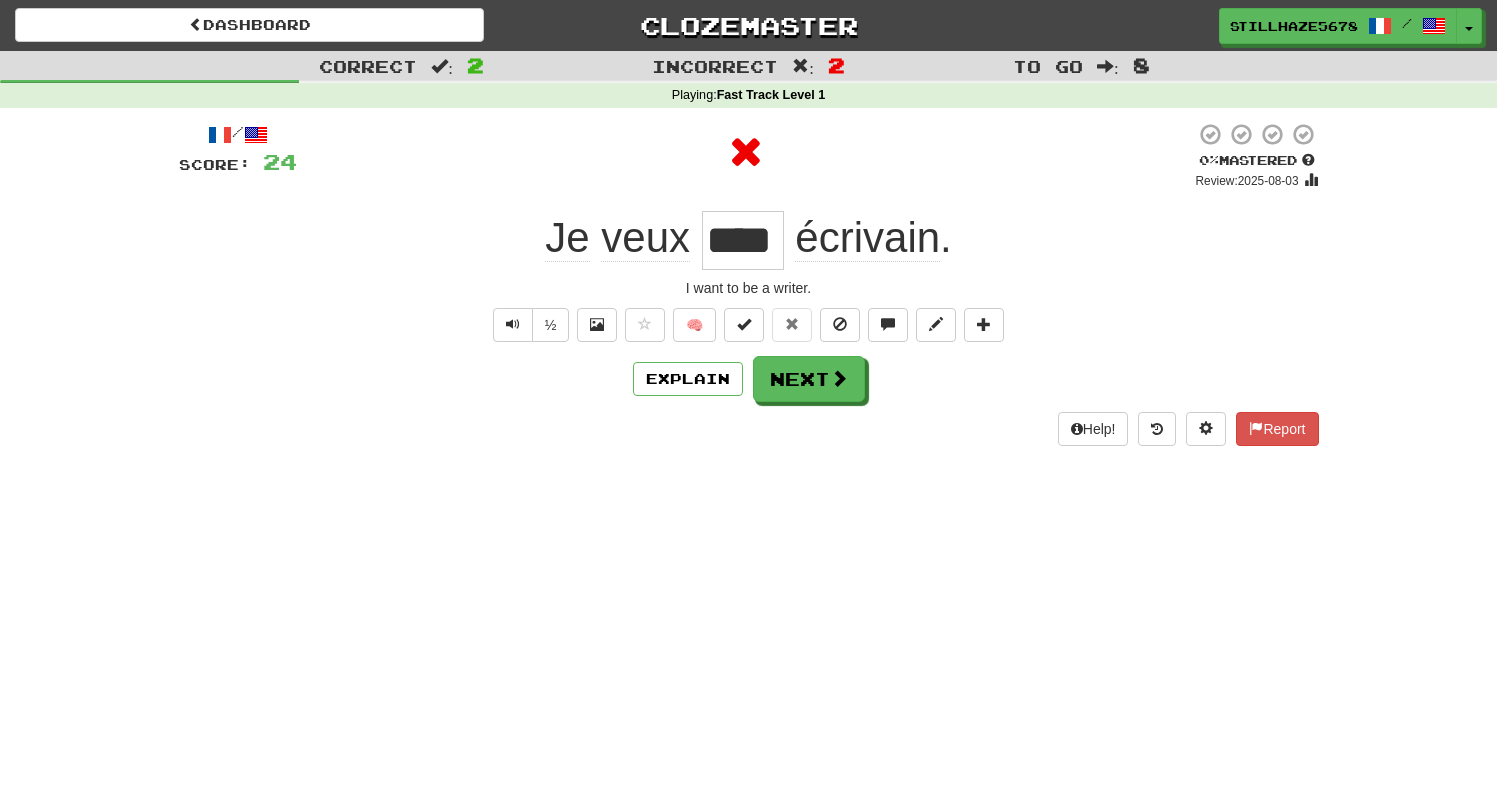 click on "****" at bounding box center [743, 240] 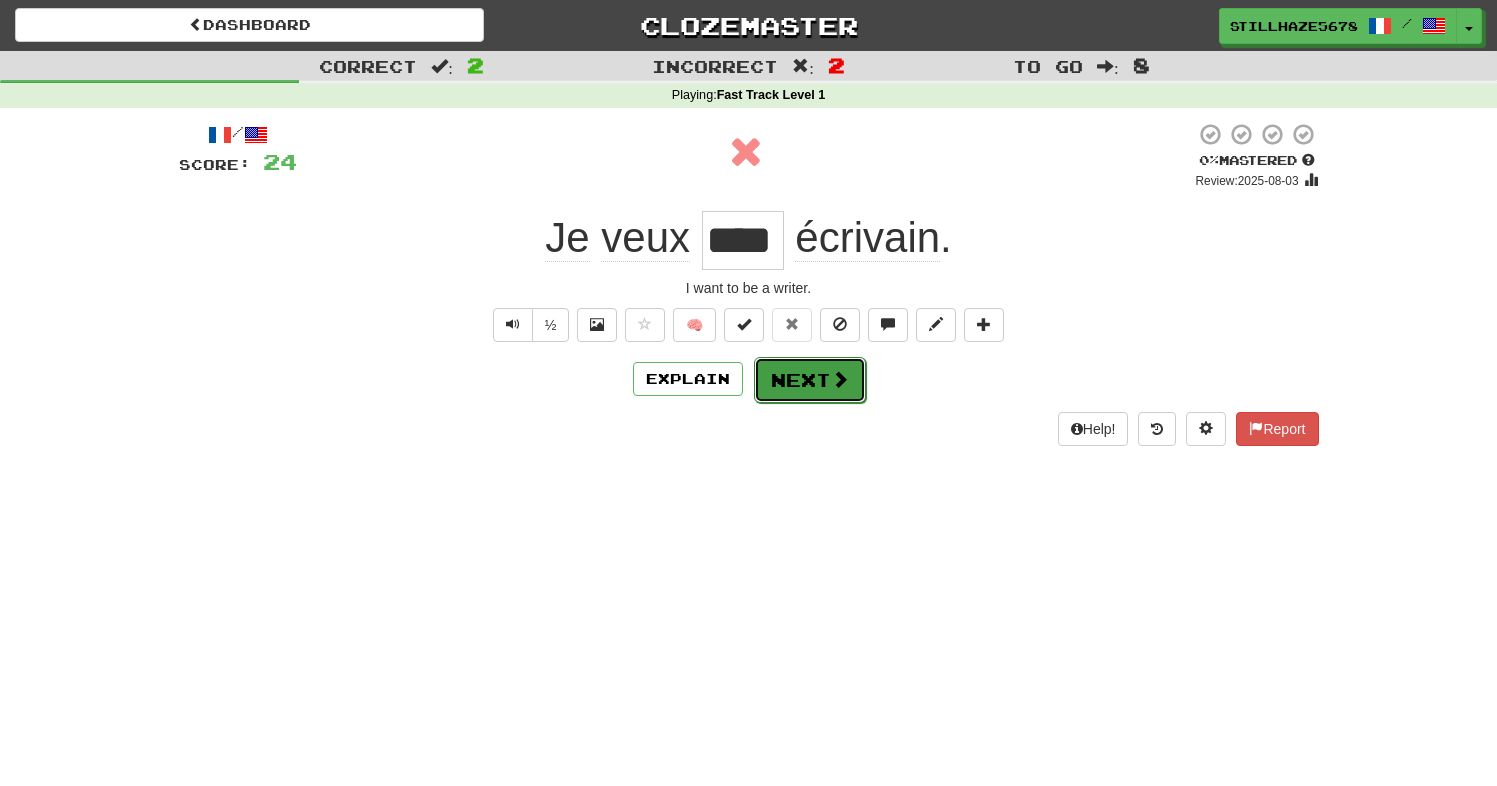 click on "Next" at bounding box center [810, 380] 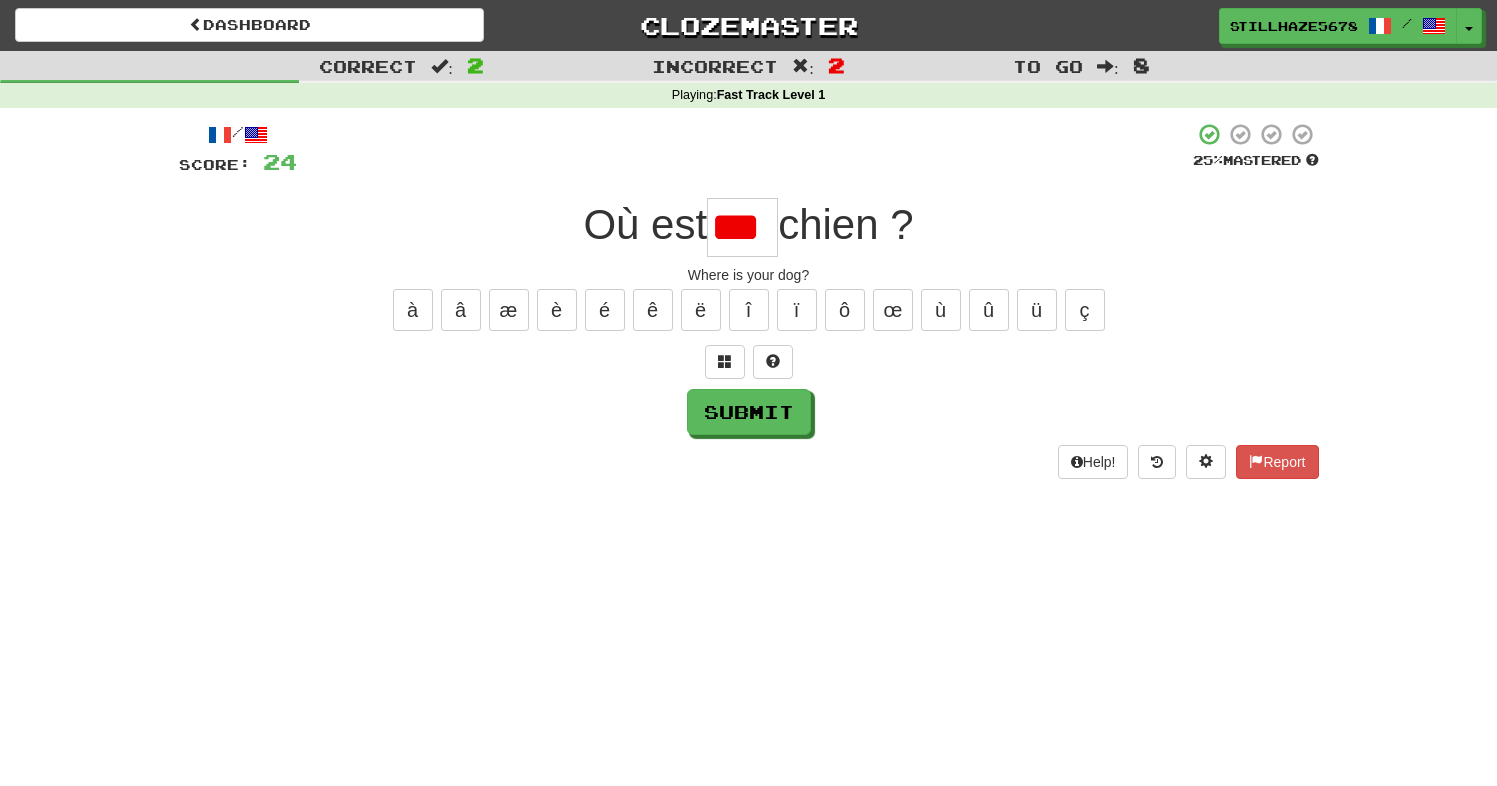 scroll, scrollTop: 0, scrollLeft: 0, axis: both 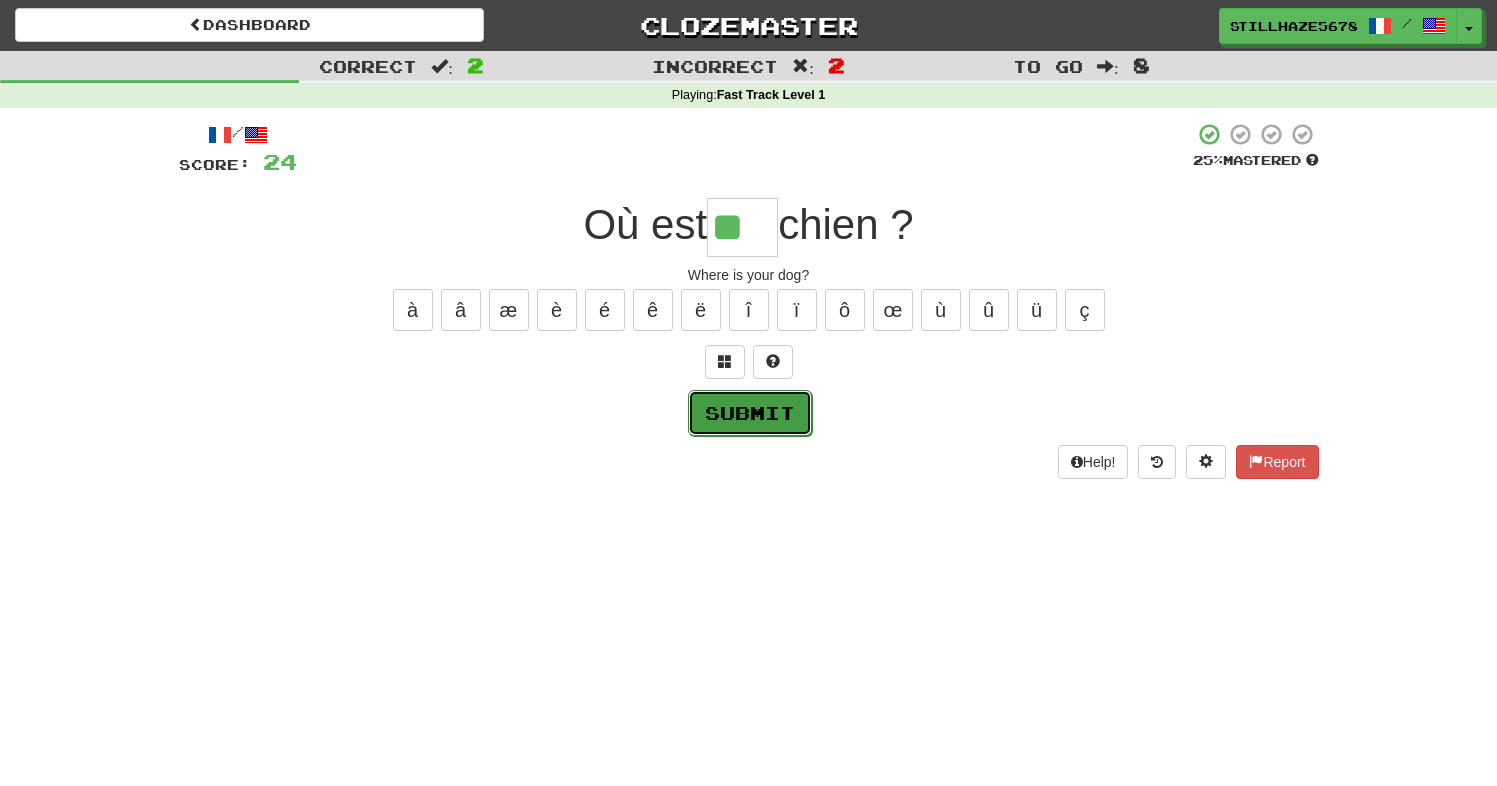 click on "Submit" at bounding box center [750, 413] 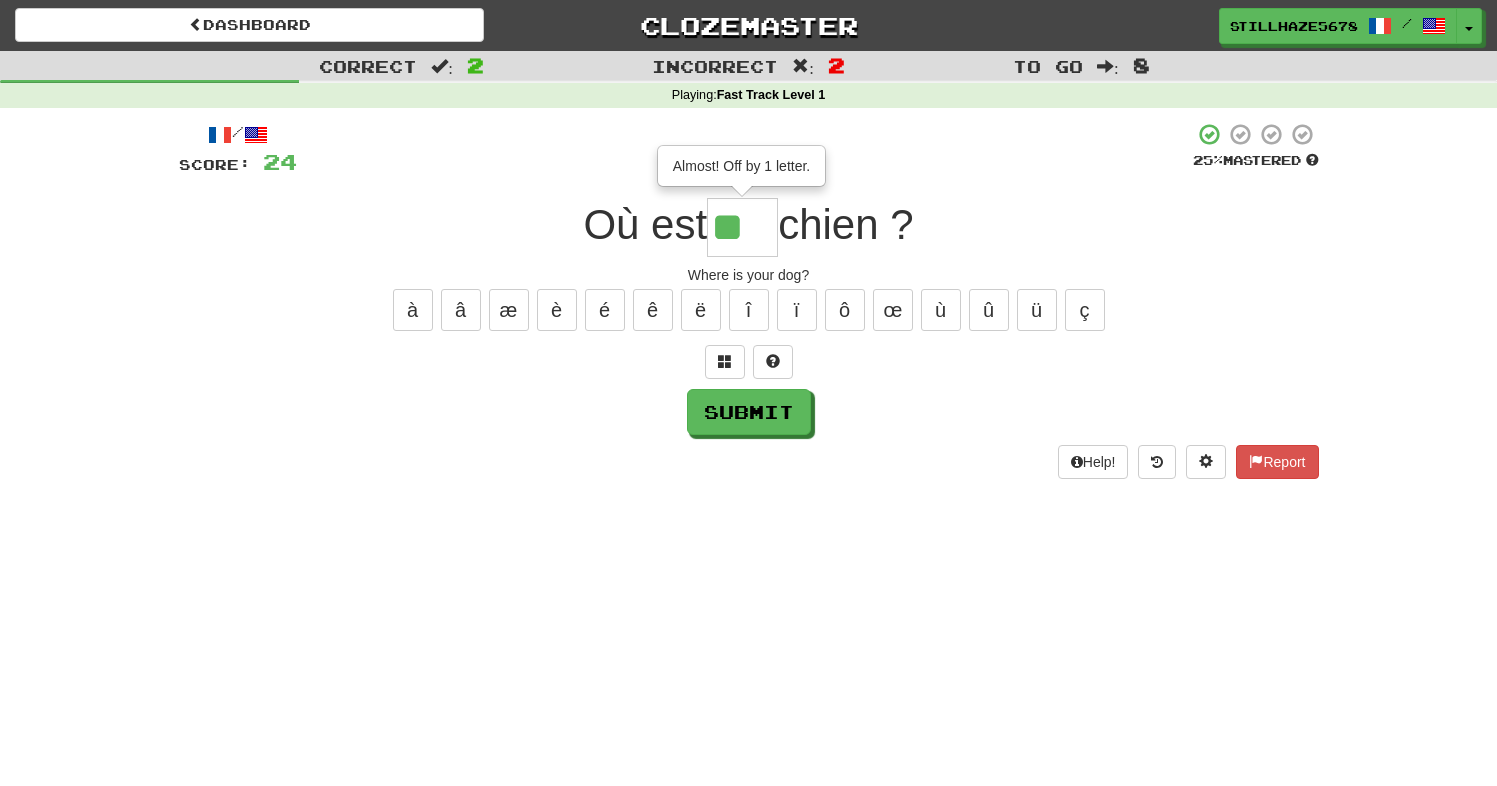 click on "**" at bounding box center (742, 227) 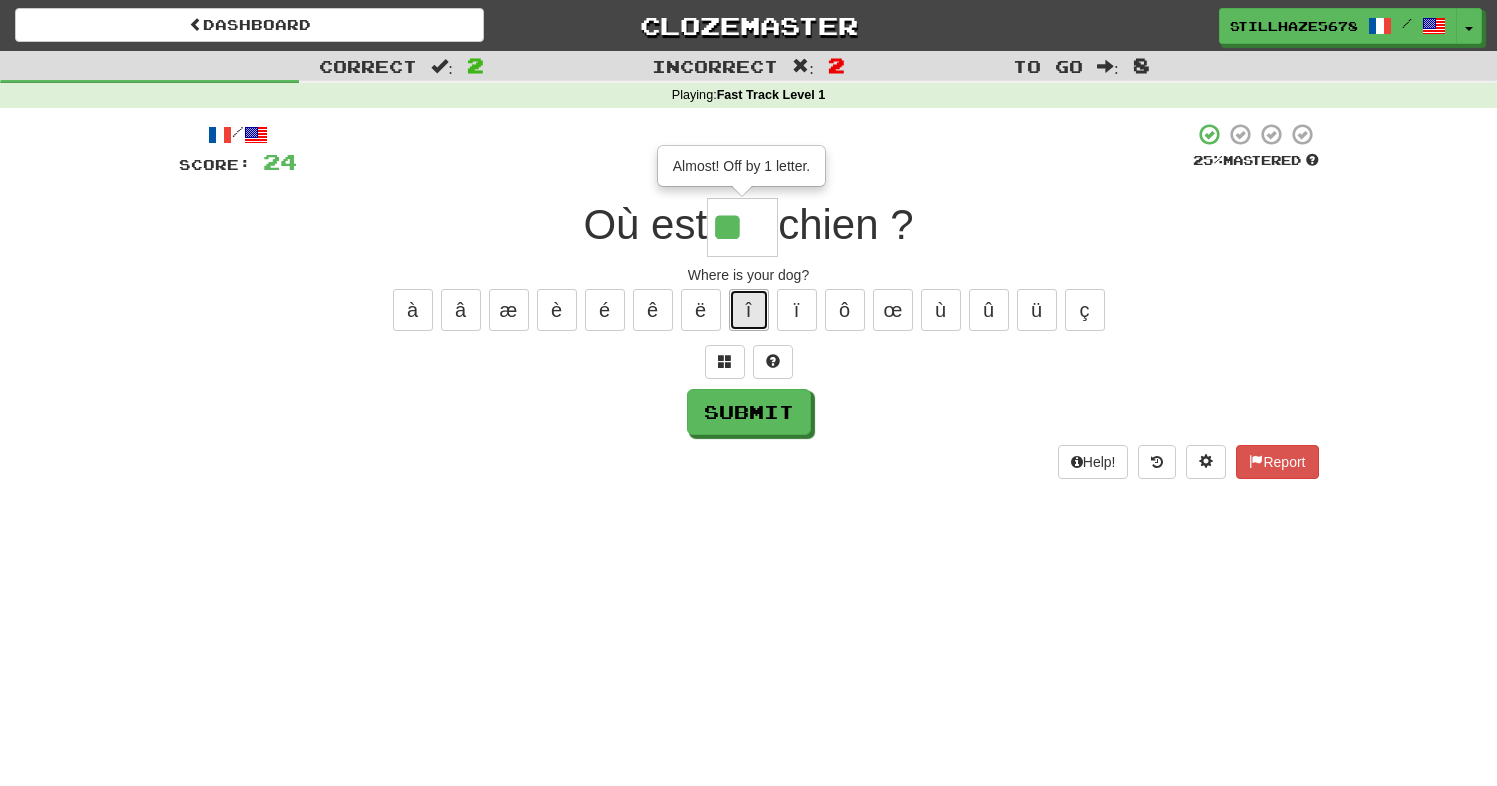 click on "î" at bounding box center (749, 310) 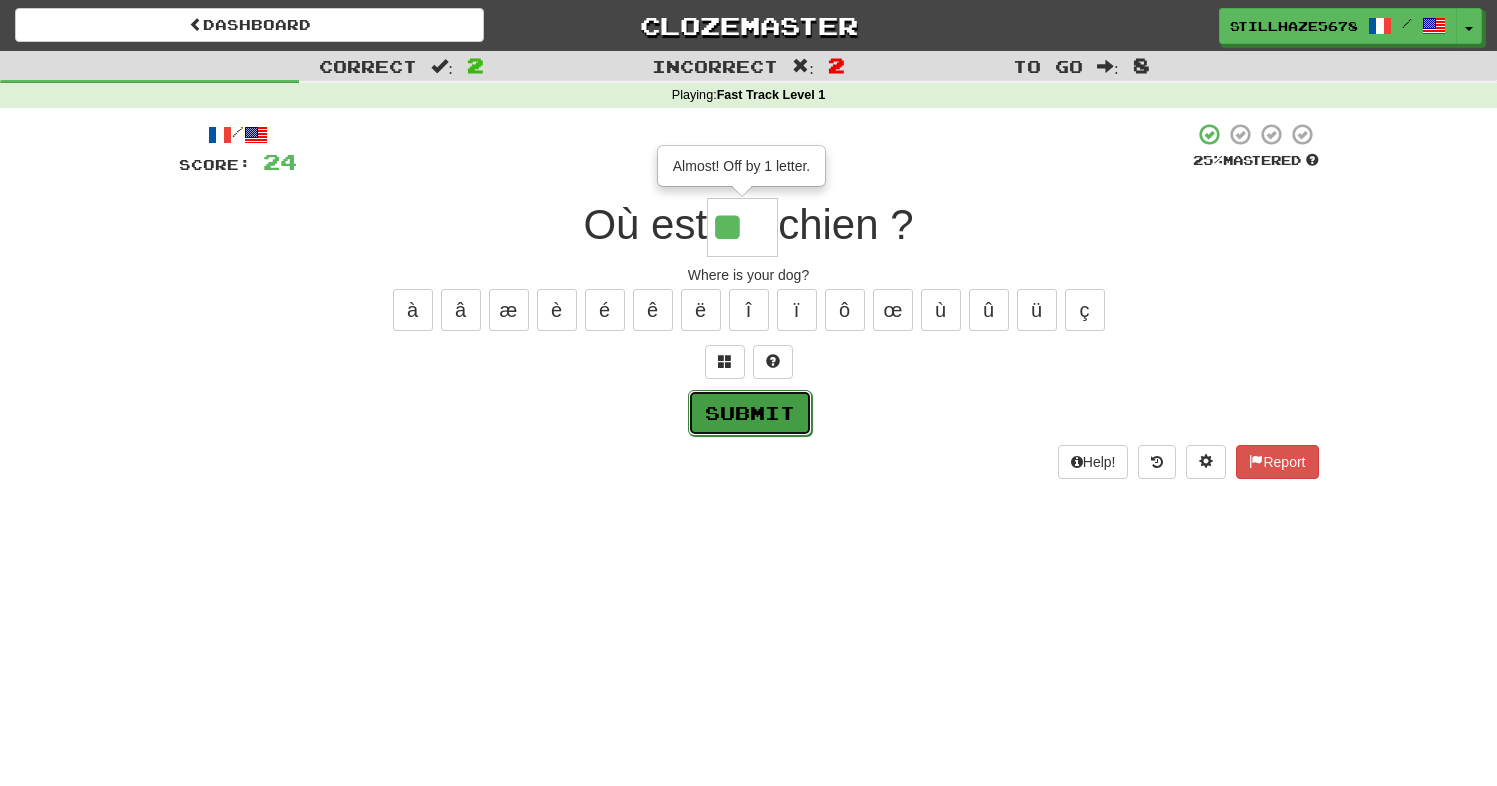 click on "Submit" at bounding box center [750, 413] 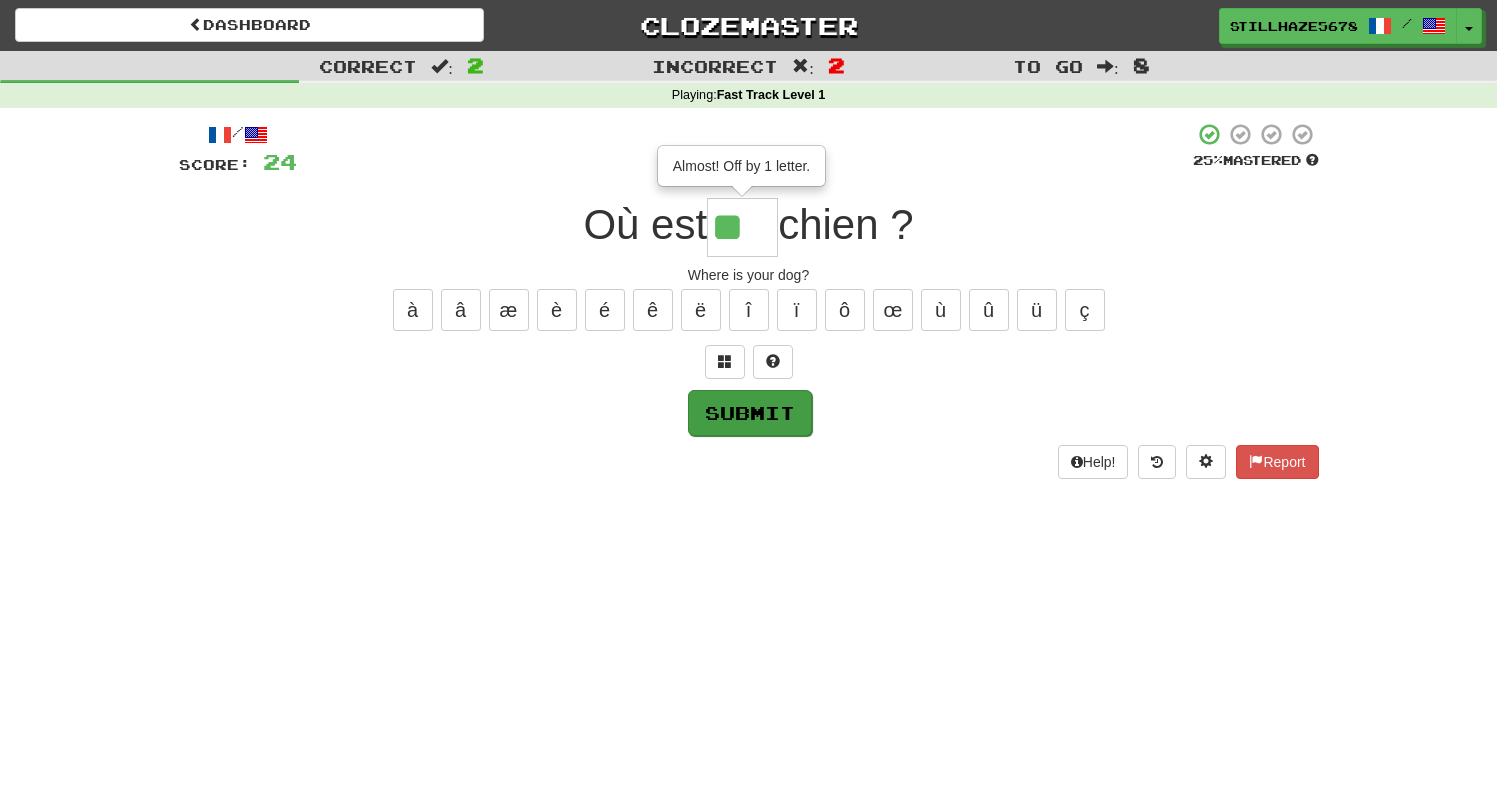 type on "***" 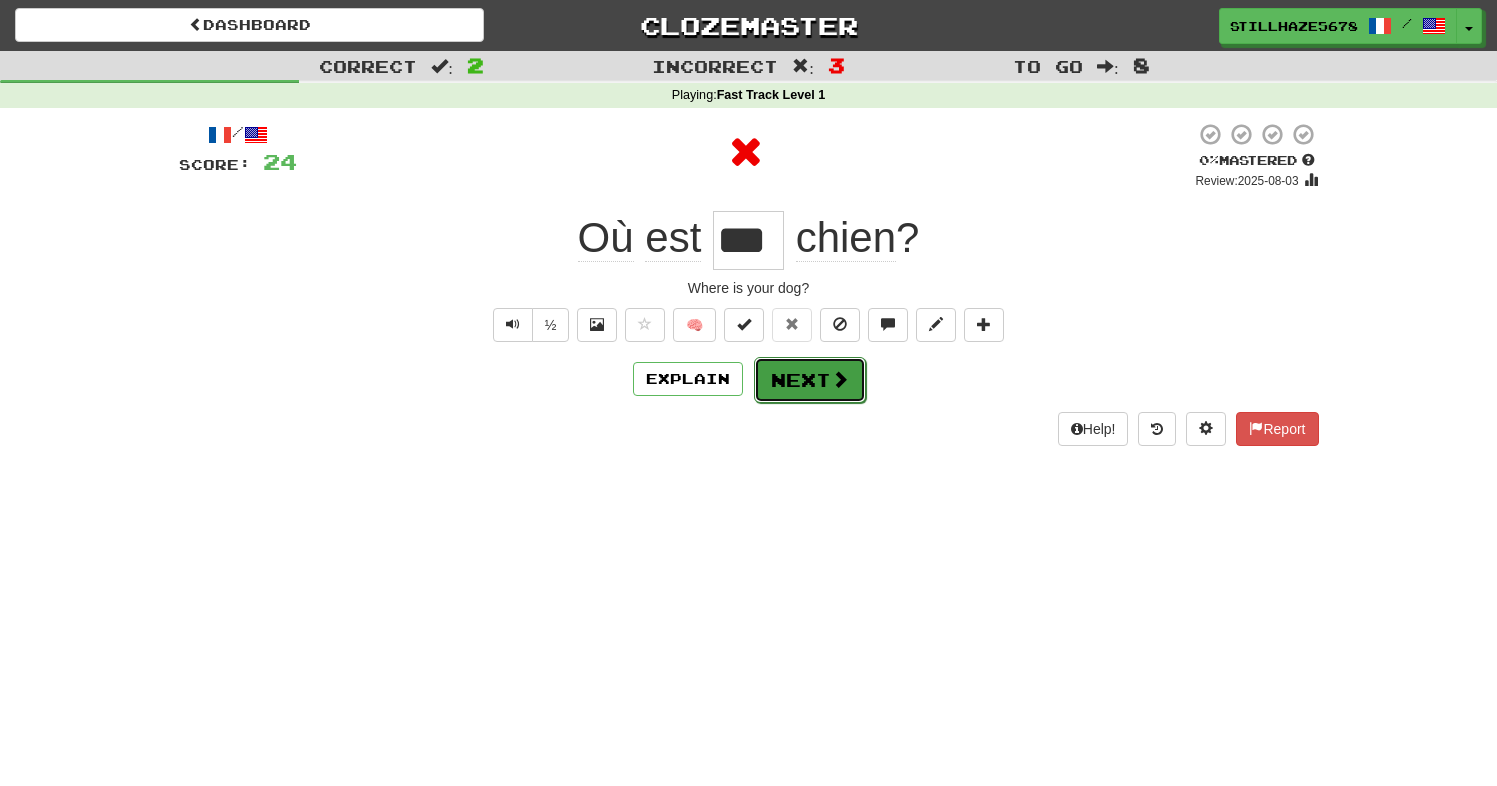 click at bounding box center (840, 379) 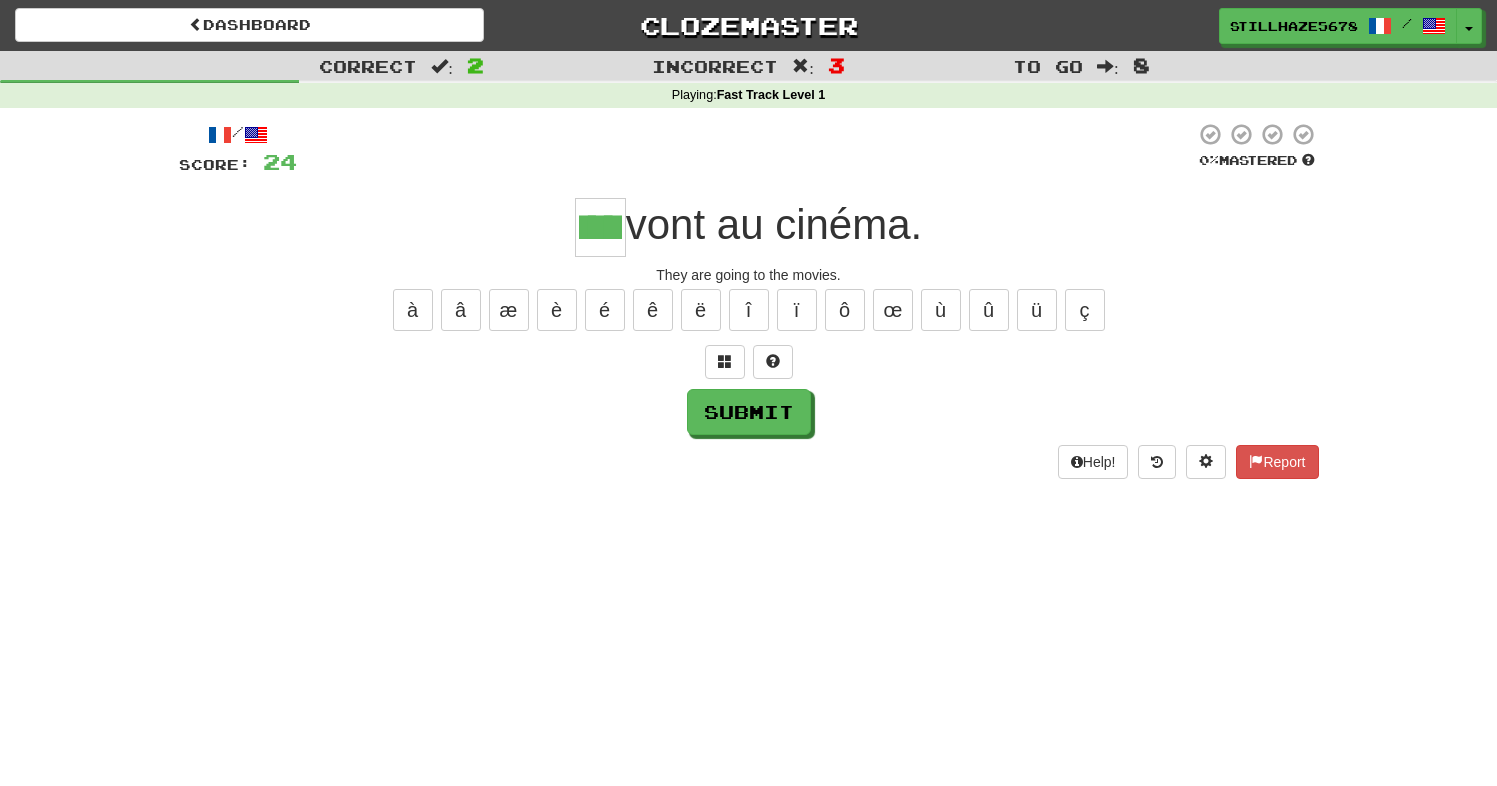scroll, scrollTop: 0, scrollLeft: 41, axis: horizontal 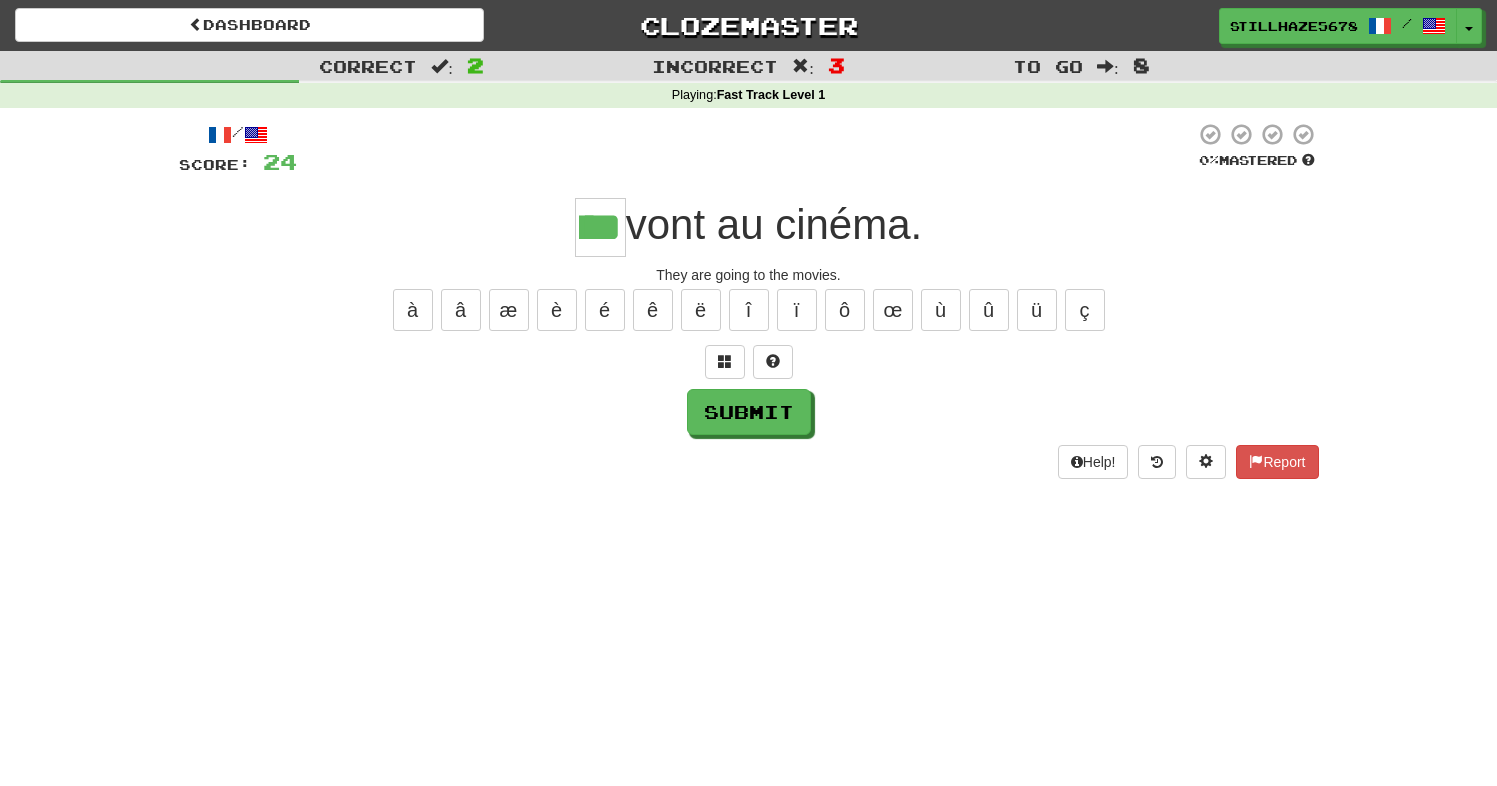 type on "***" 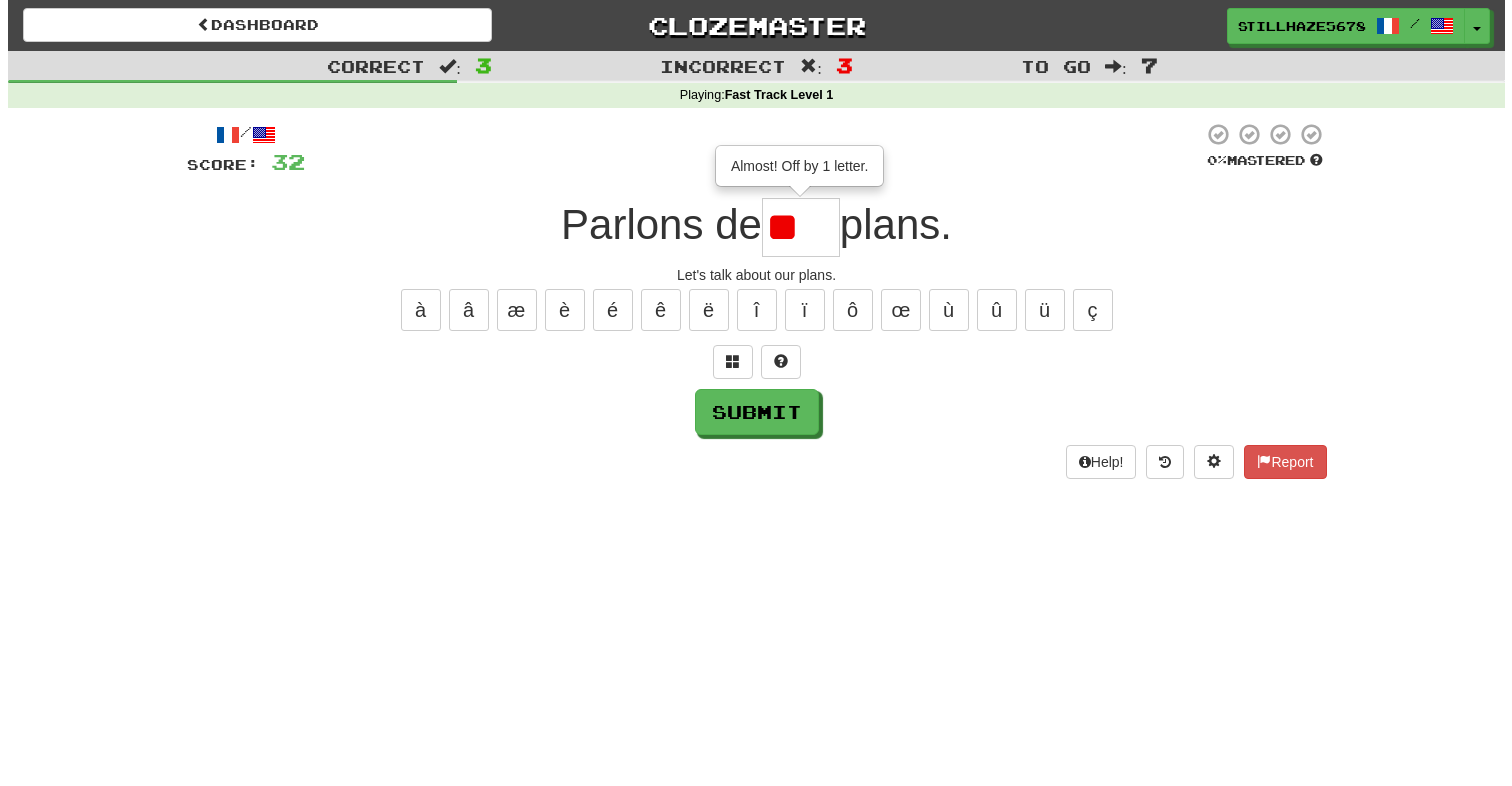 scroll, scrollTop: 0, scrollLeft: 0, axis: both 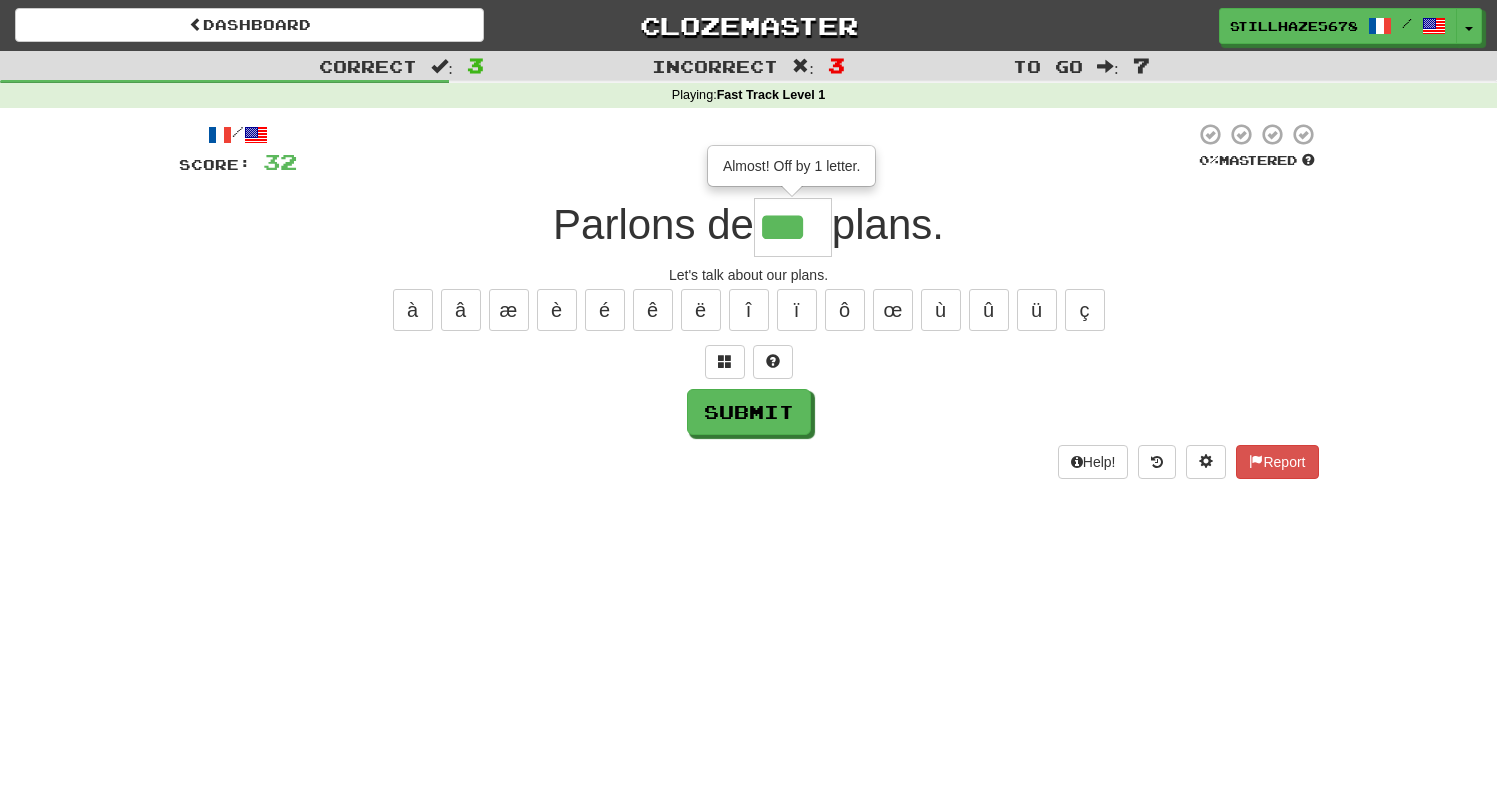 type on "***" 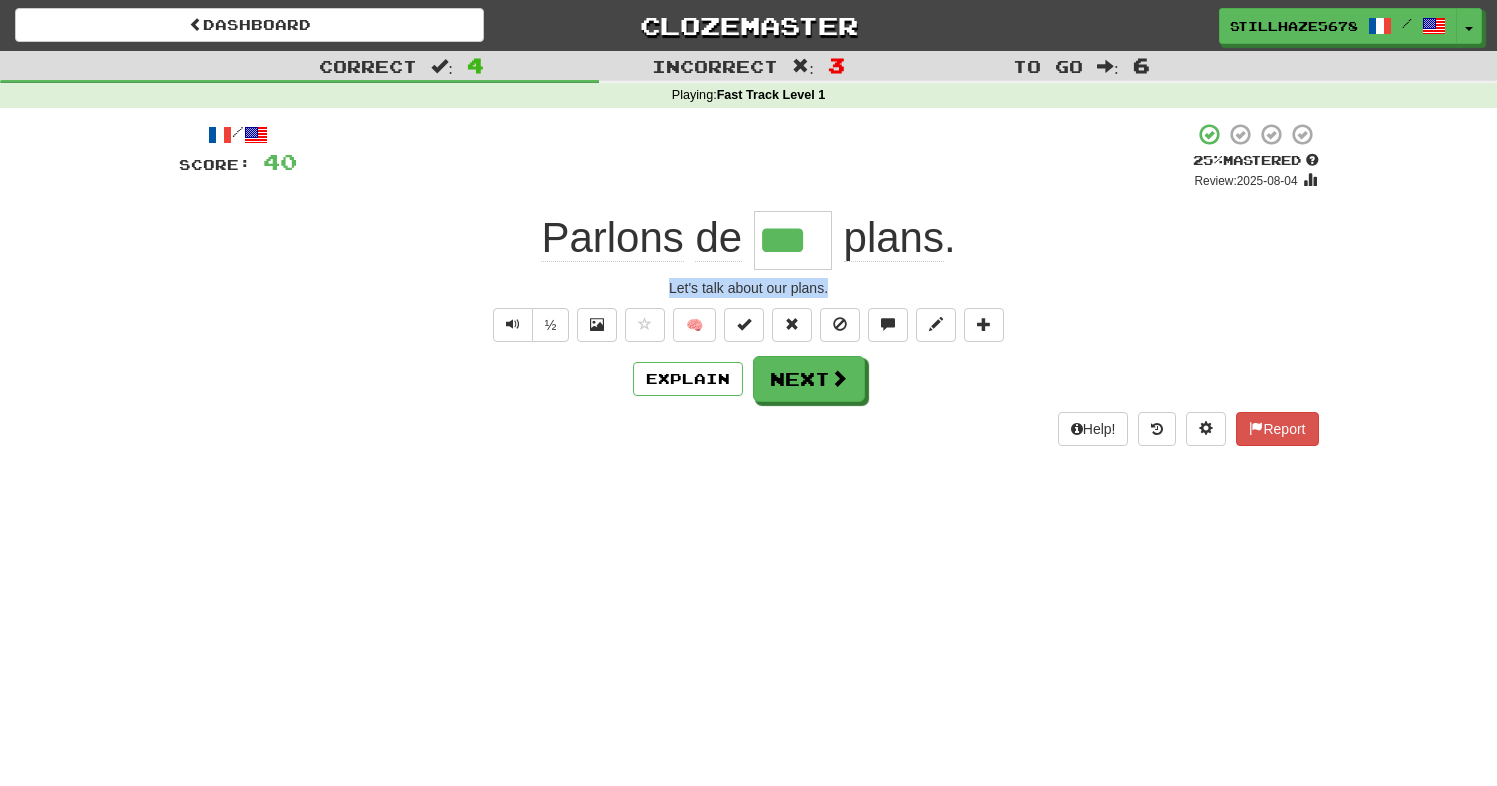 drag, startPoint x: 667, startPoint y: 294, endPoint x: 1004, endPoint y: 289, distance: 337.03708 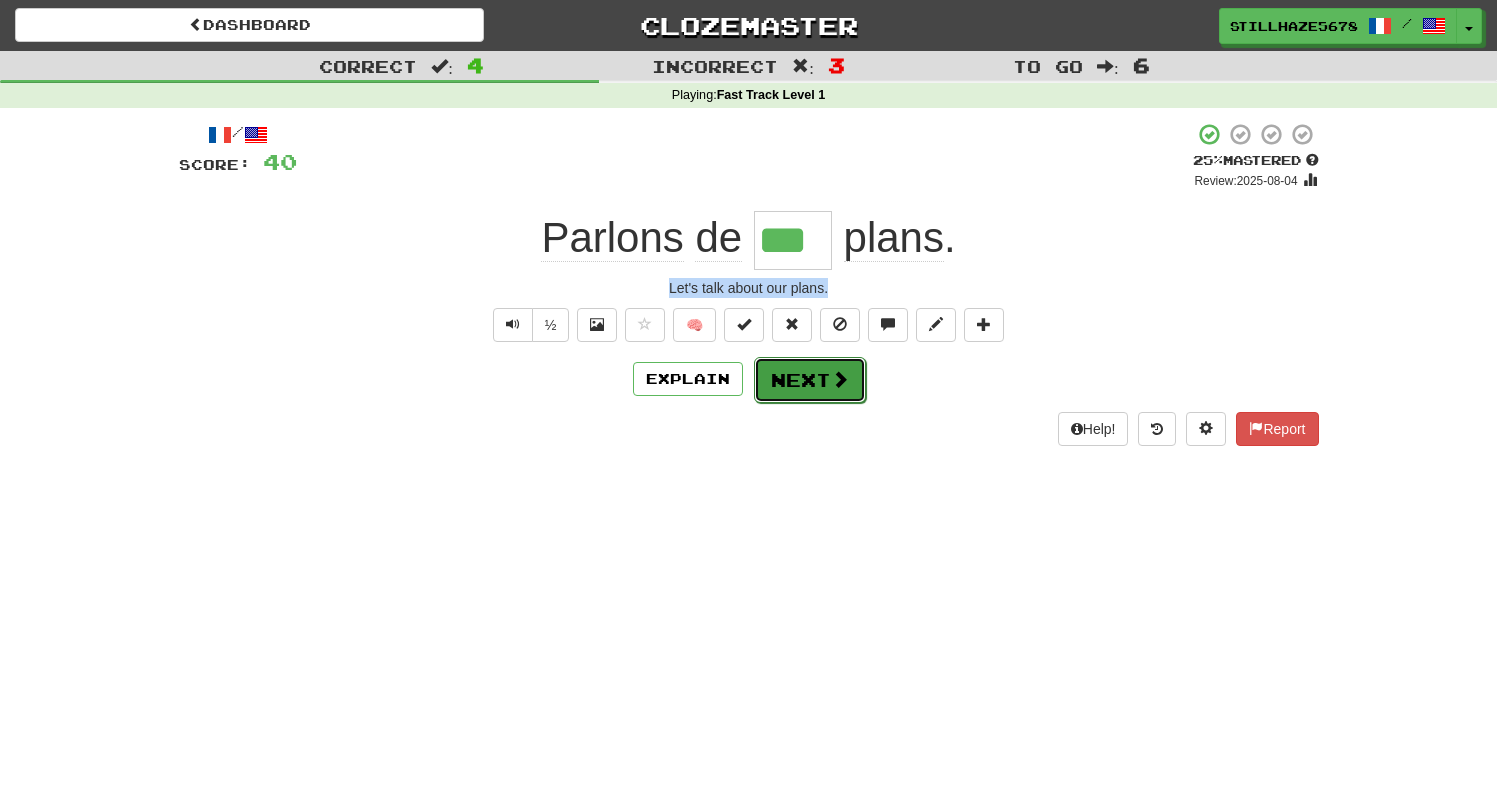 click at bounding box center [840, 379] 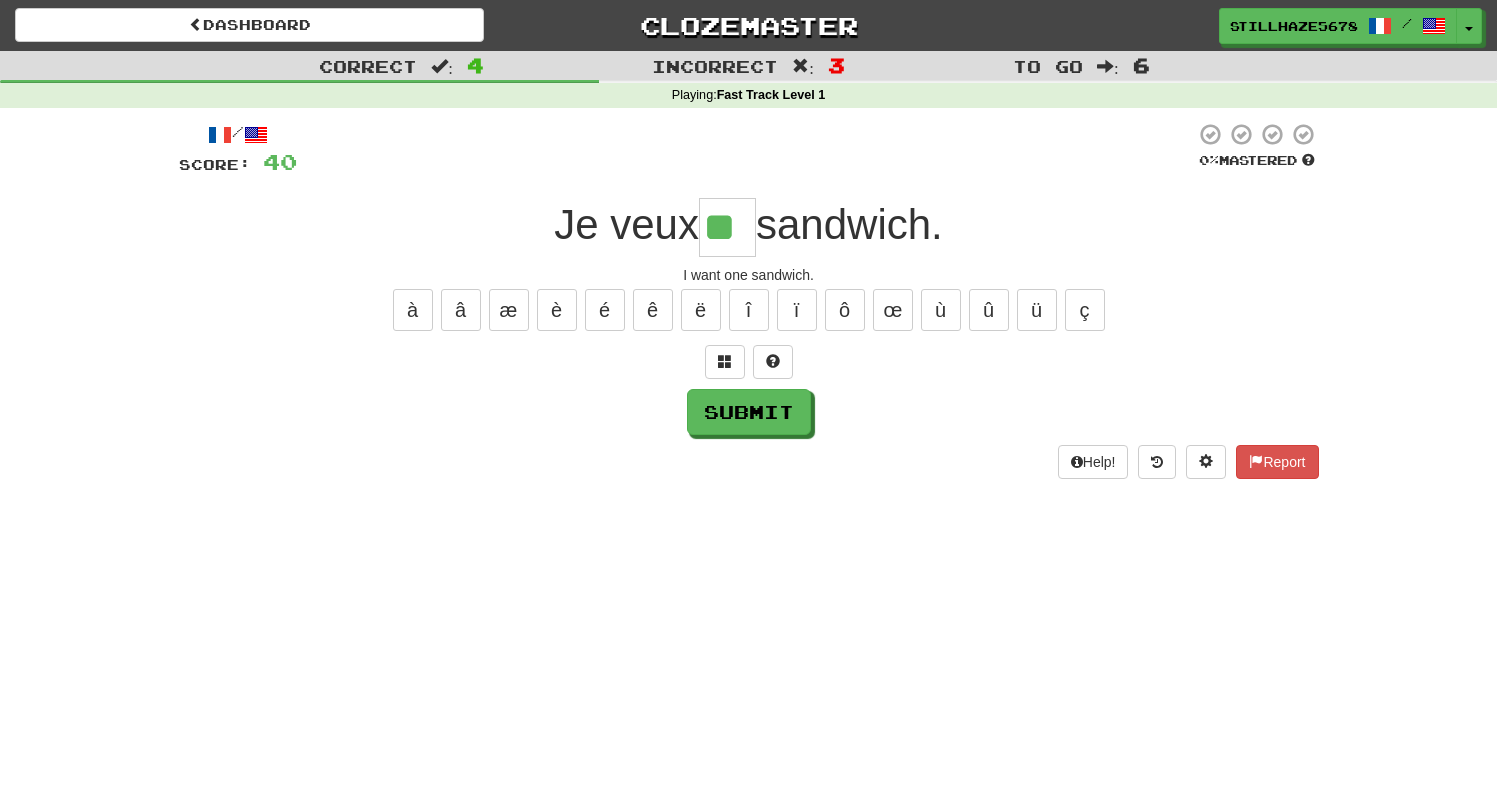 type on "**" 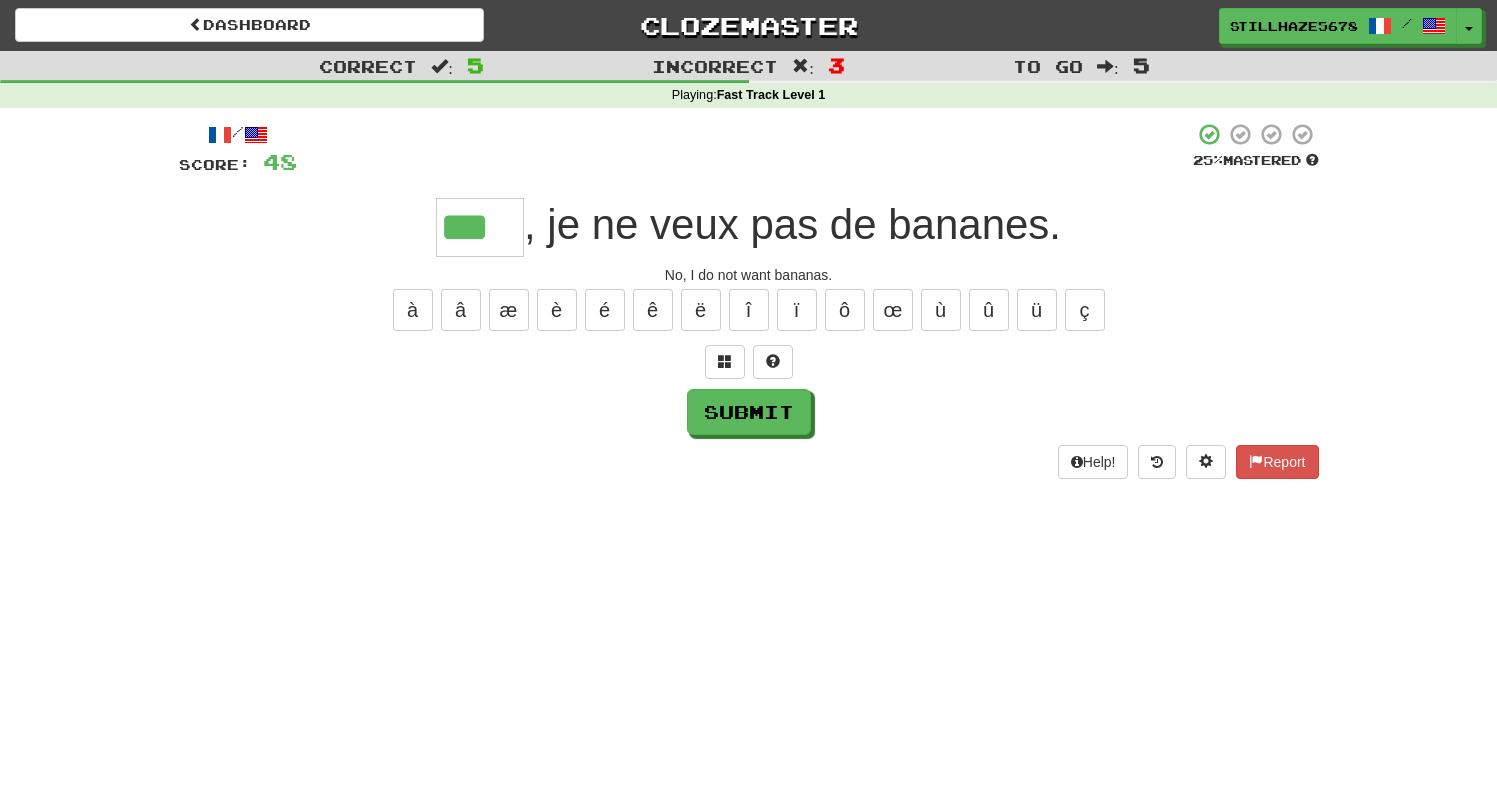 type on "***" 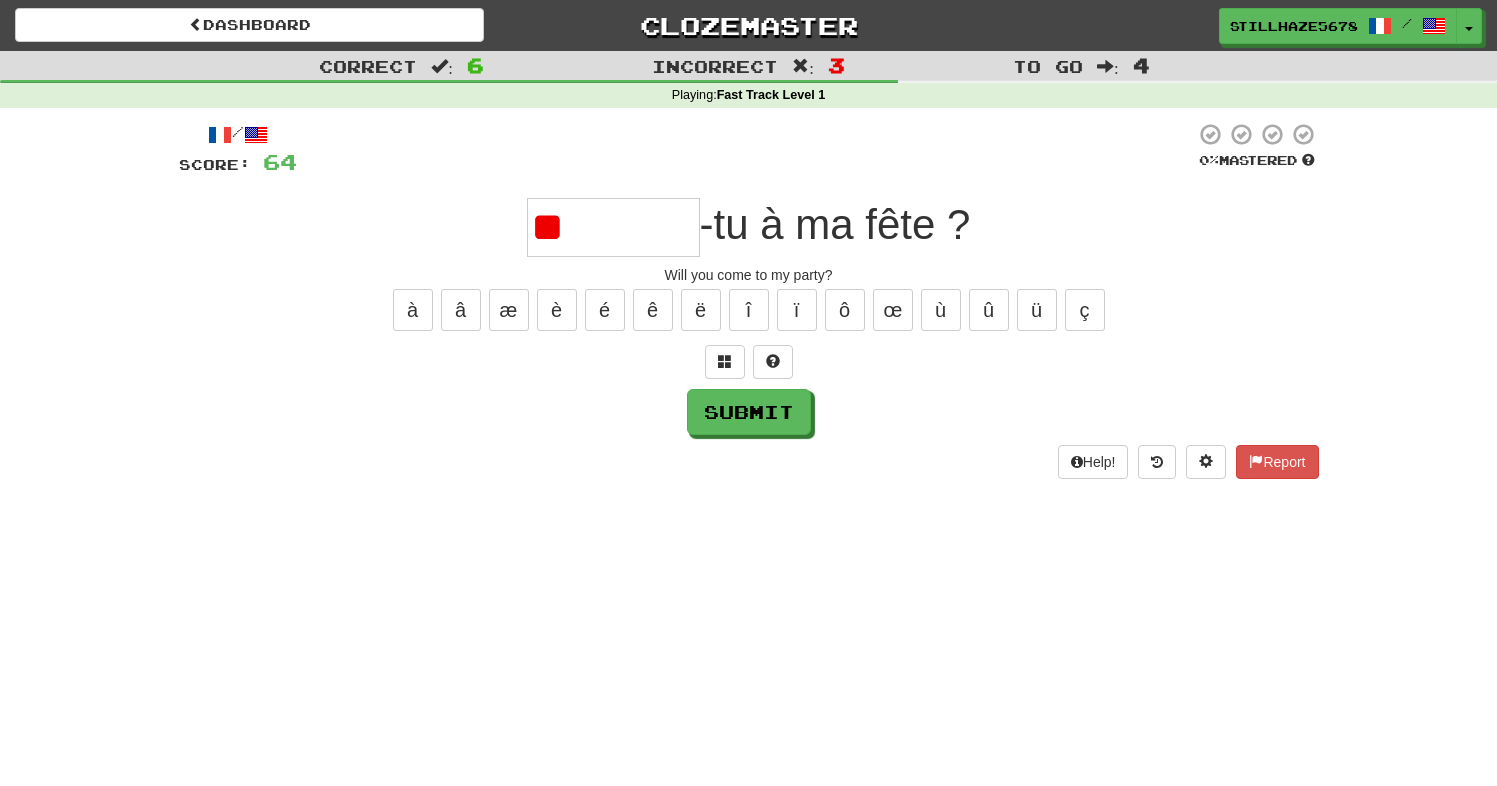 type on "*" 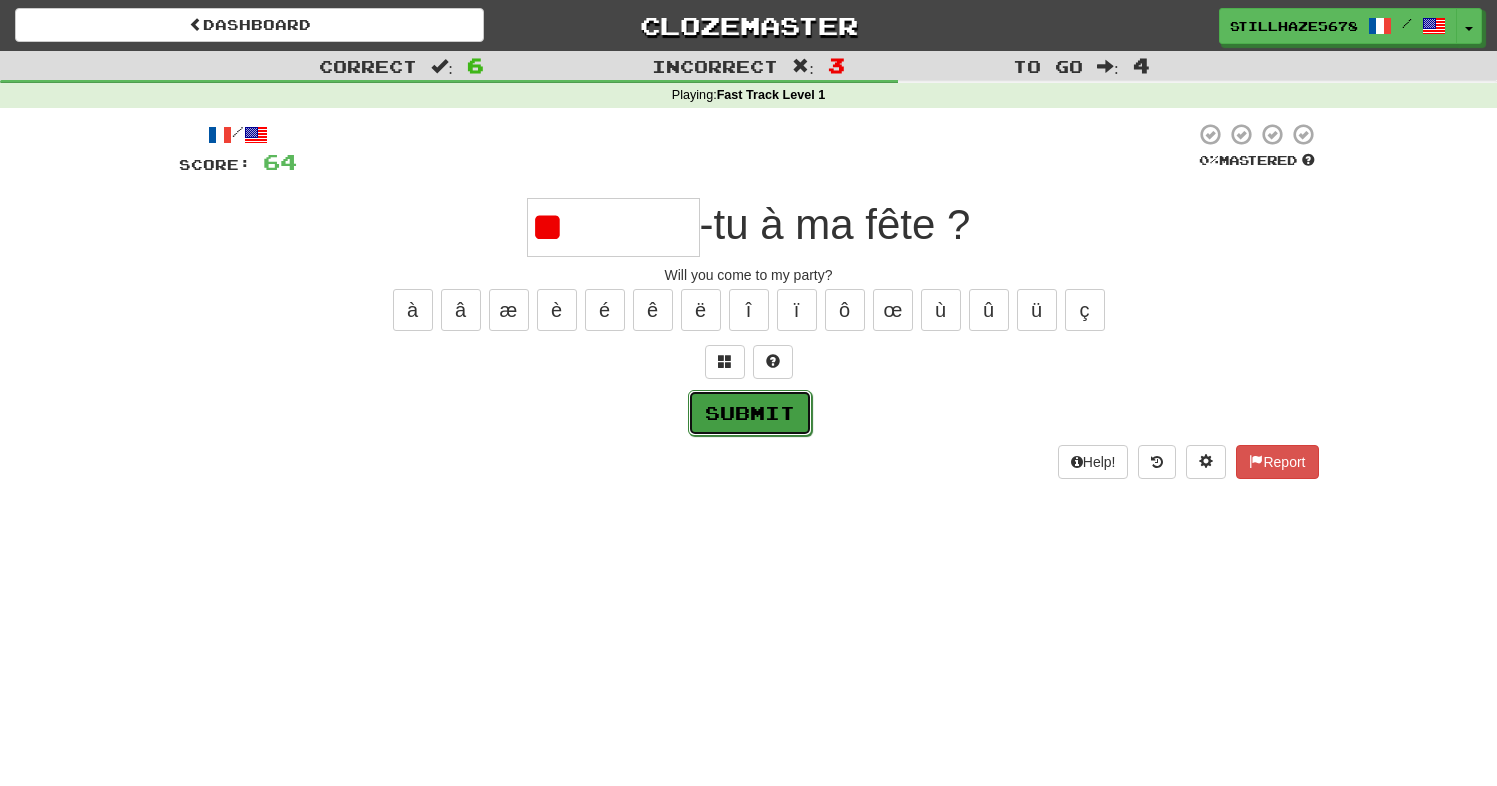 click on "Submit" at bounding box center [750, 413] 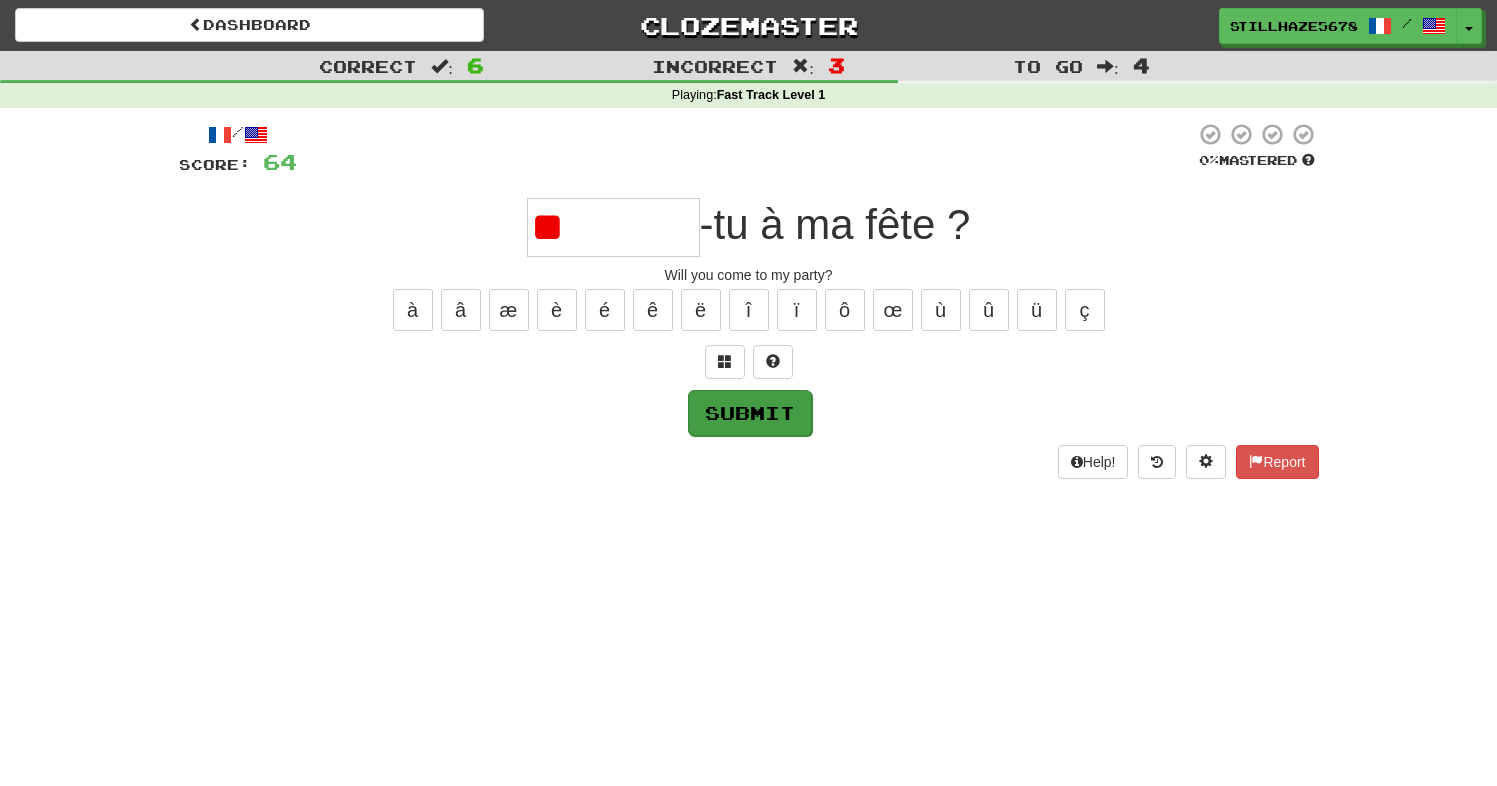 type on "********" 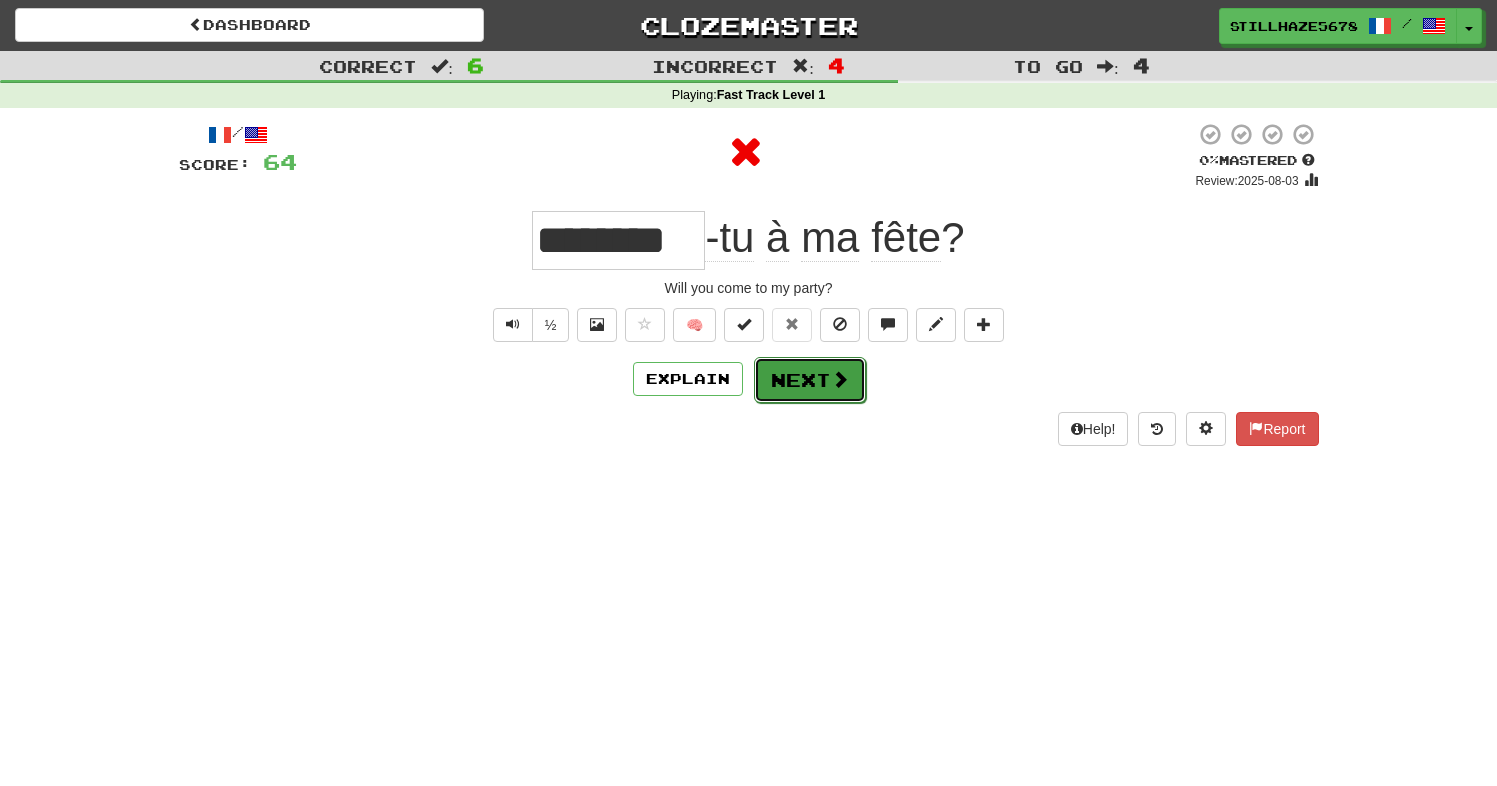 click on "Next" at bounding box center (810, 380) 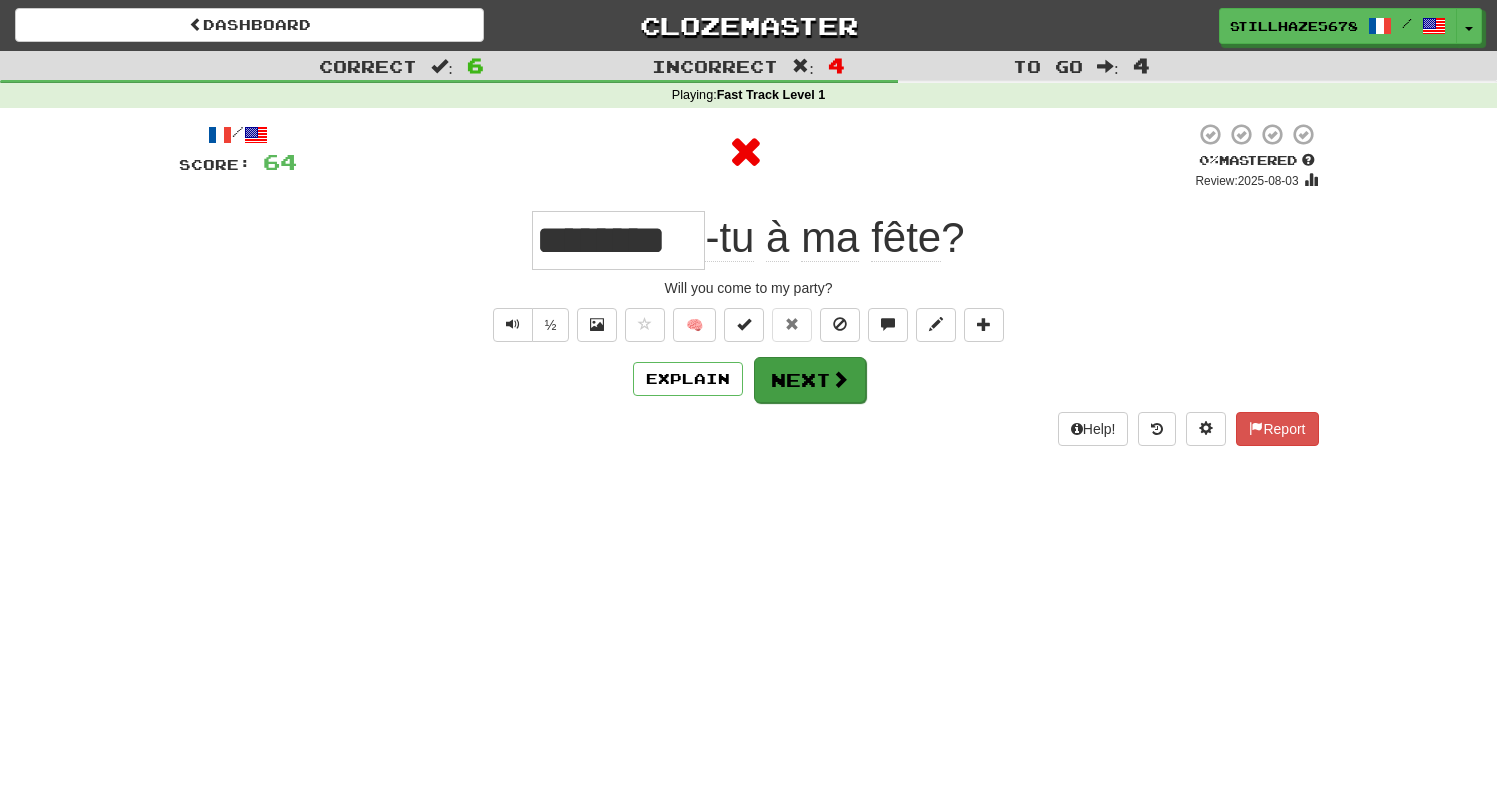 type 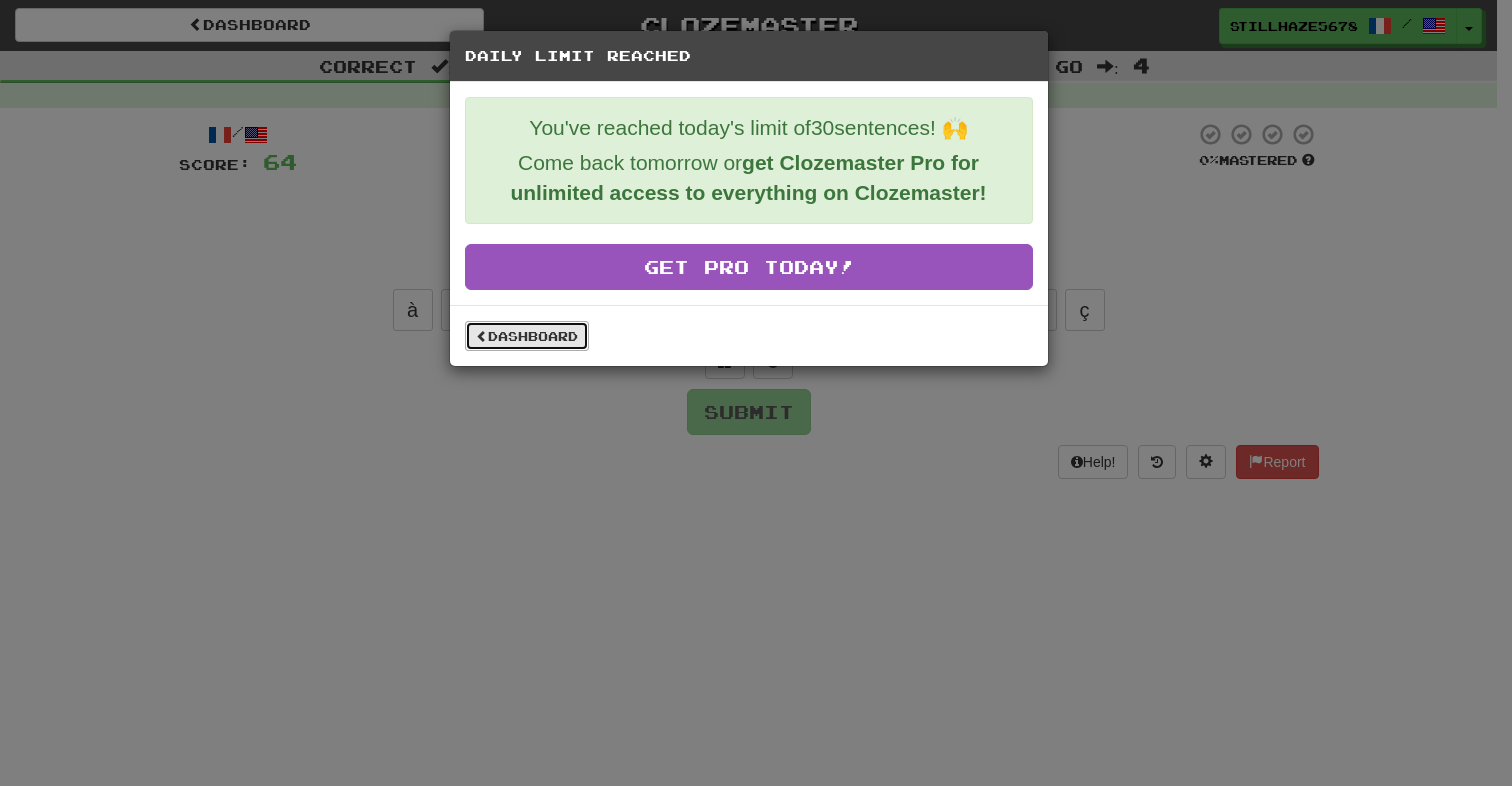 click on "Dashboard" at bounding box center (527, 336) 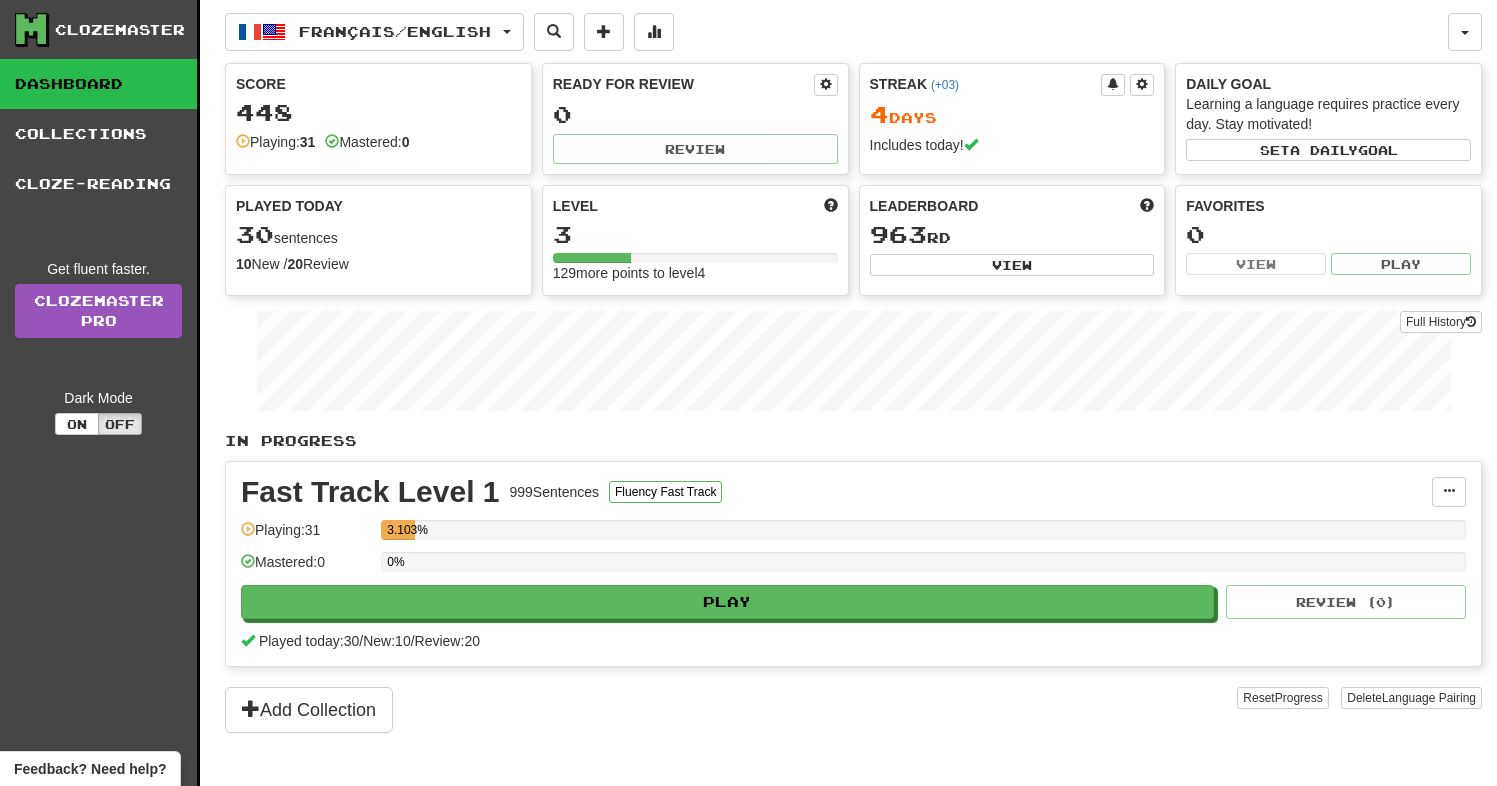 scroll, scrollTop: 0, scrollLeft: 0, axis: both 